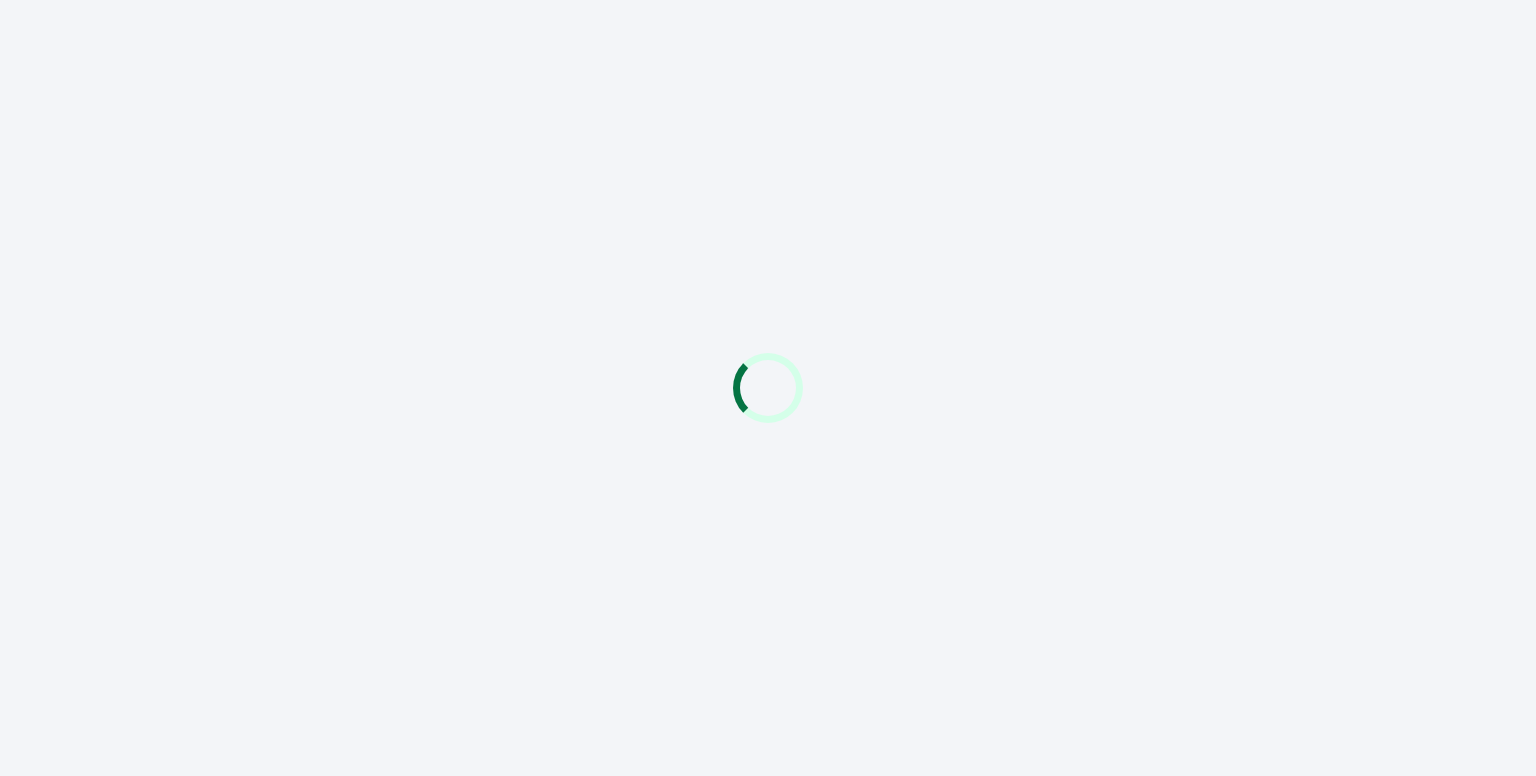 scroll, scrollTop: 0, scrollLeft: 0, axis: both 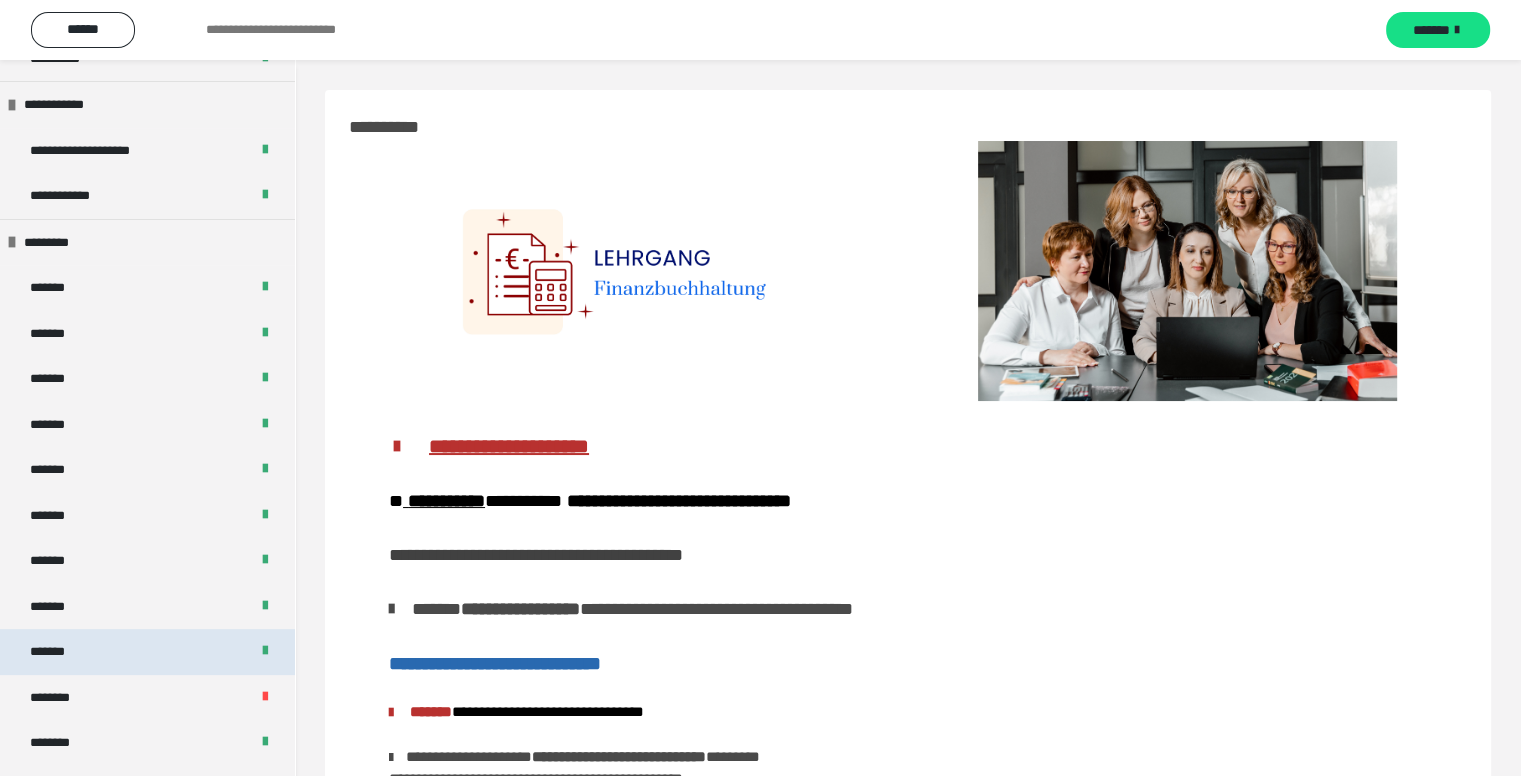 click on "*******" at bounding box center [147, 652] 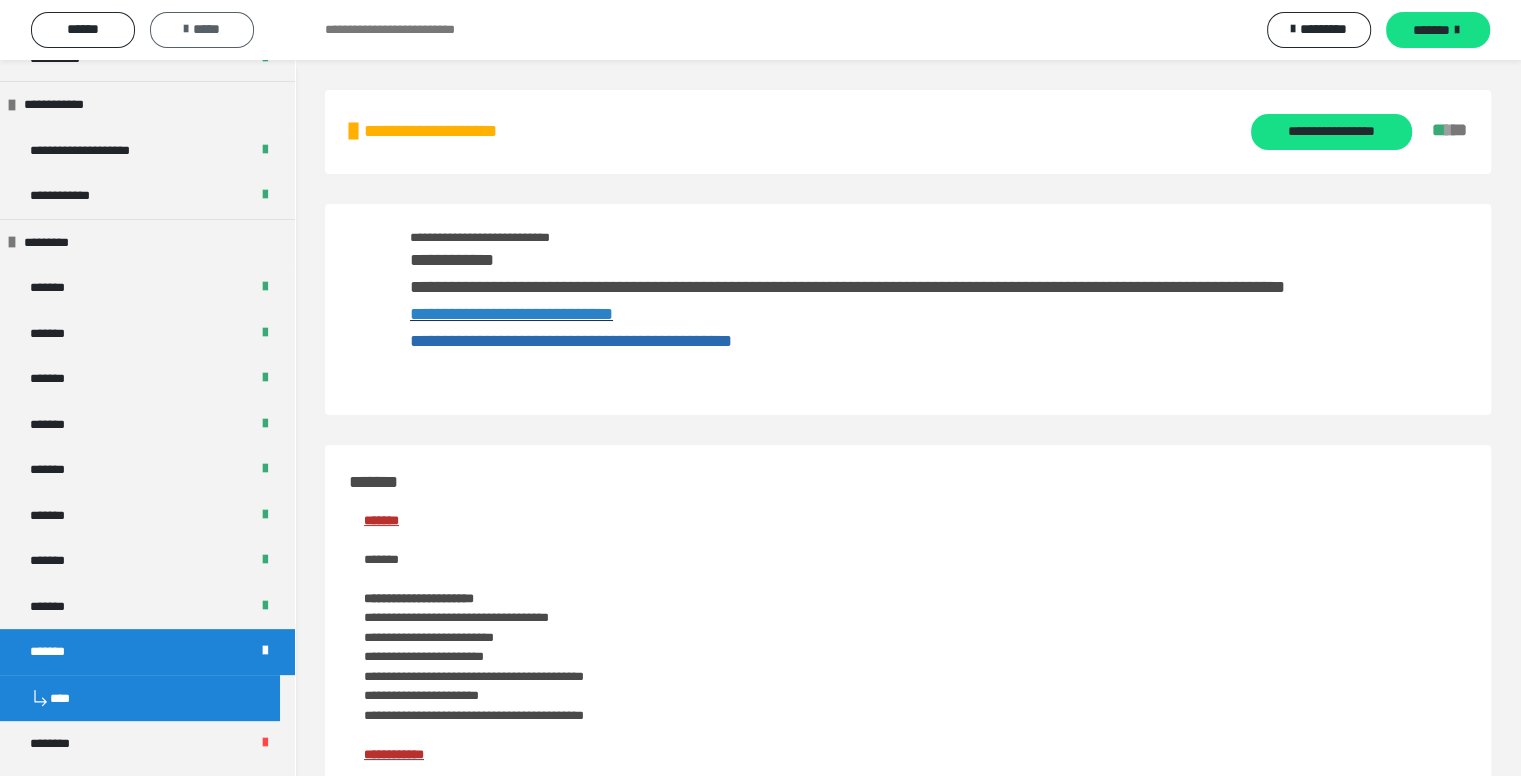 click on "*****" at bounding box center (202, 29) 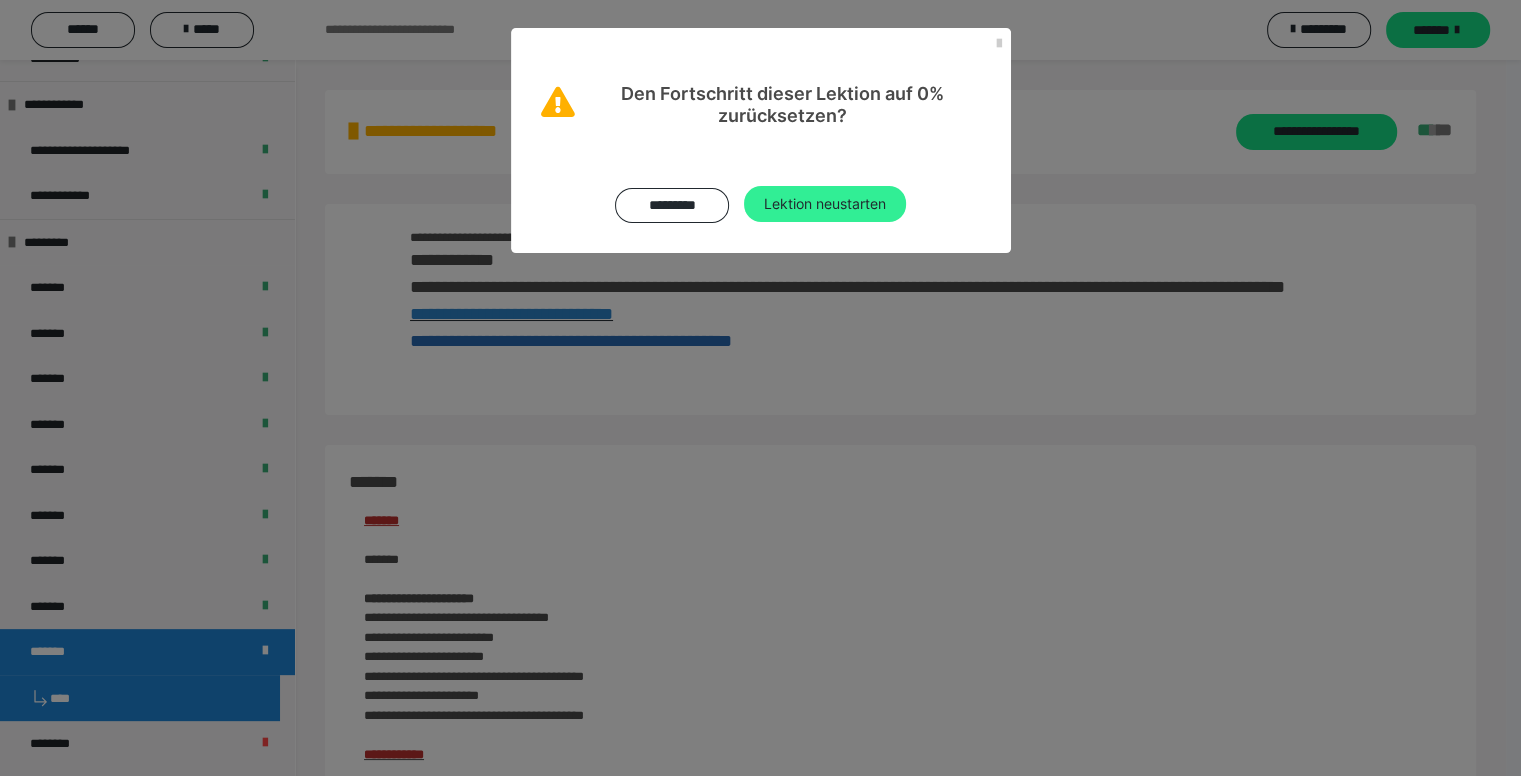 click on "Lektion neustarten" at bounding box center [825, 204] 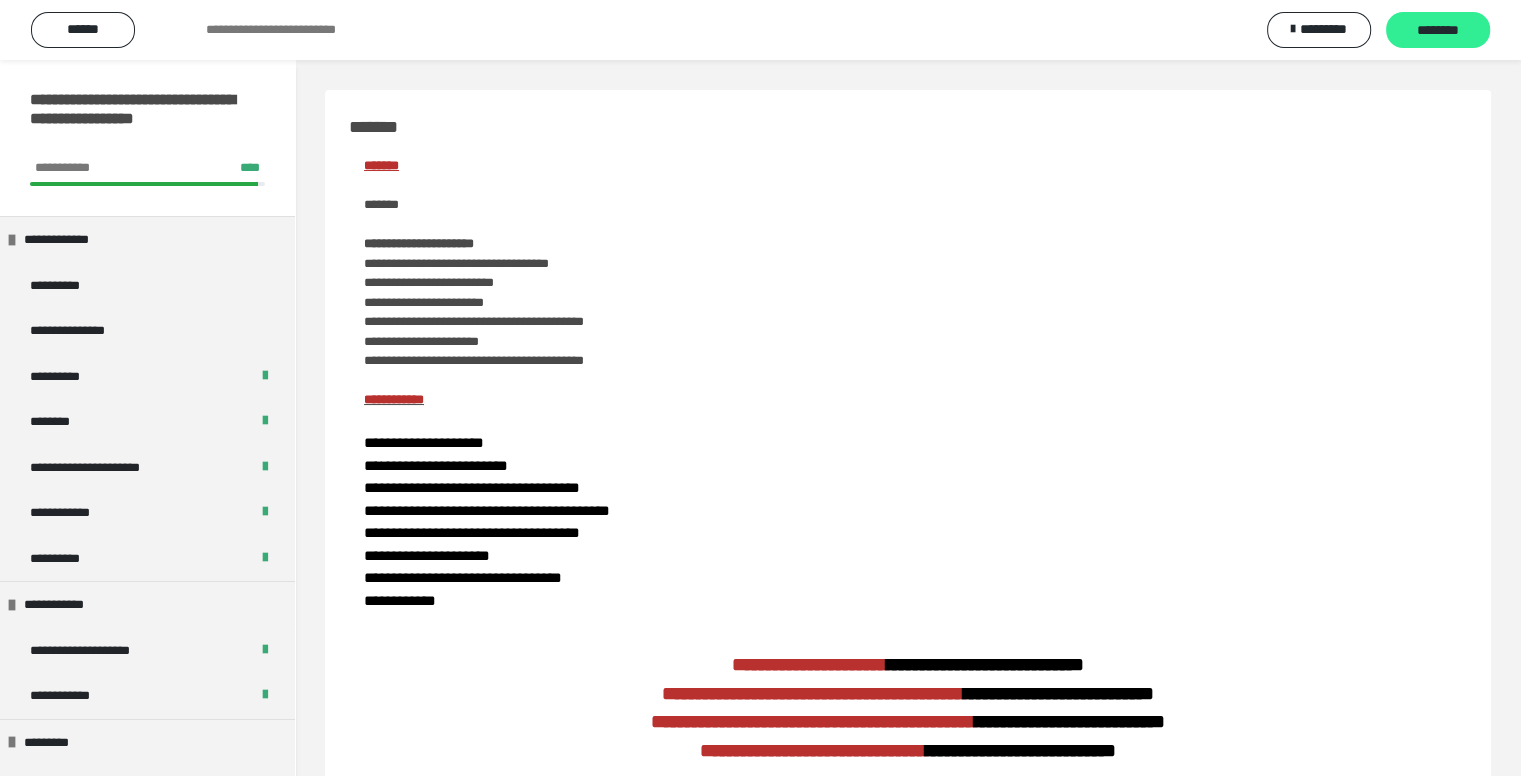 click on "********" at bounding box center [1438, 31] 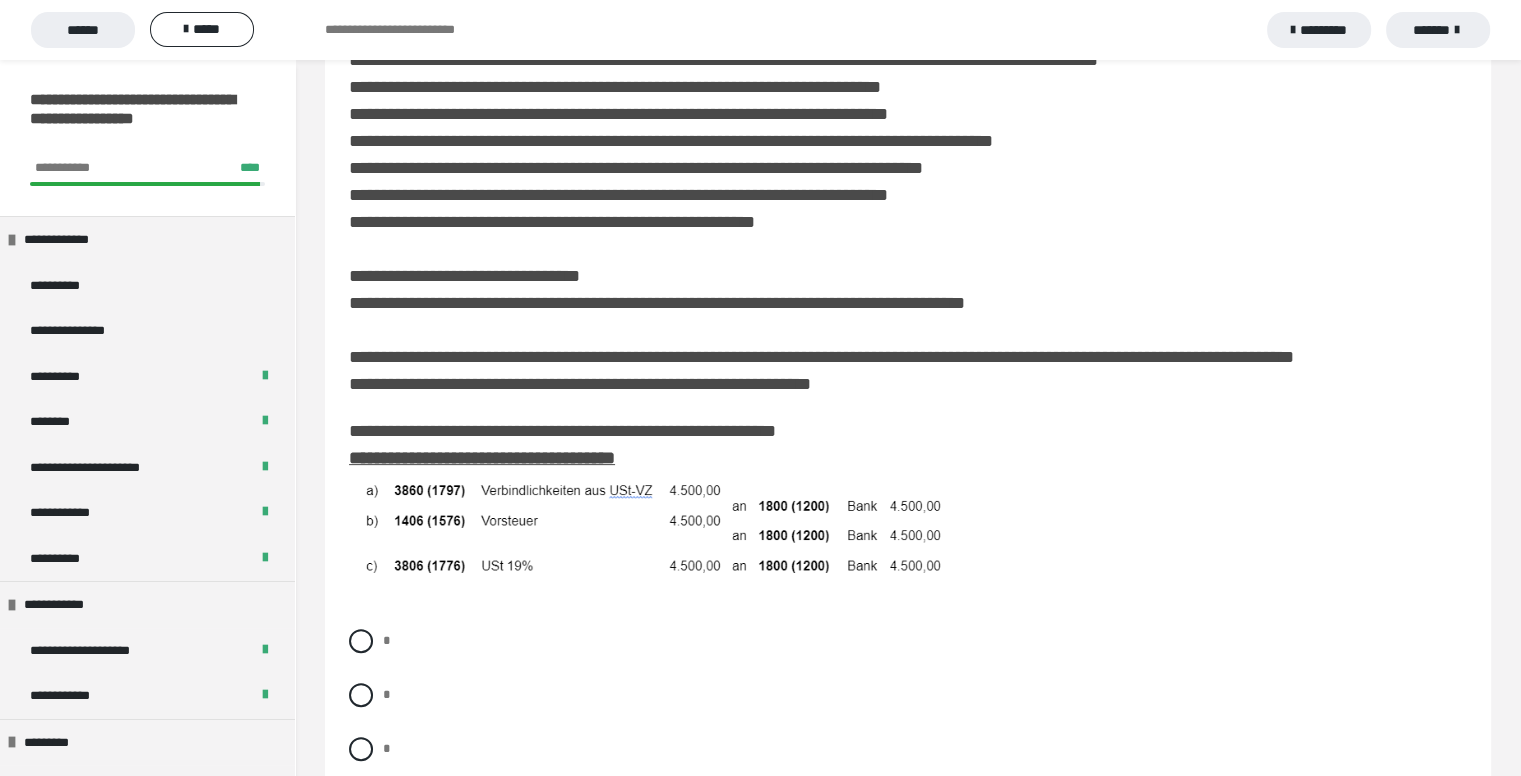 scroll, scrollTop: 600, scrollLeft: 0, axis: vertical 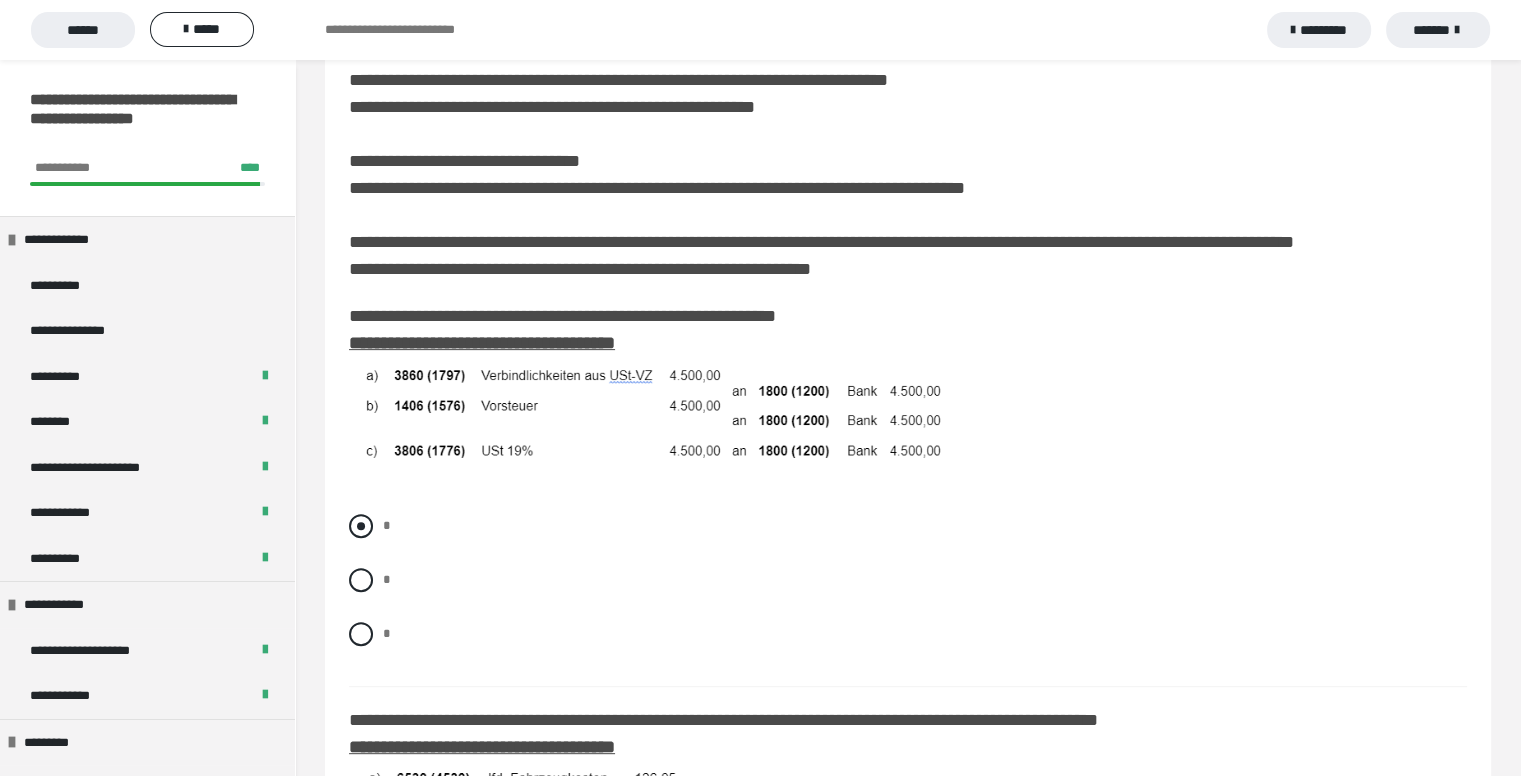 click at bounding box center (361, 526) 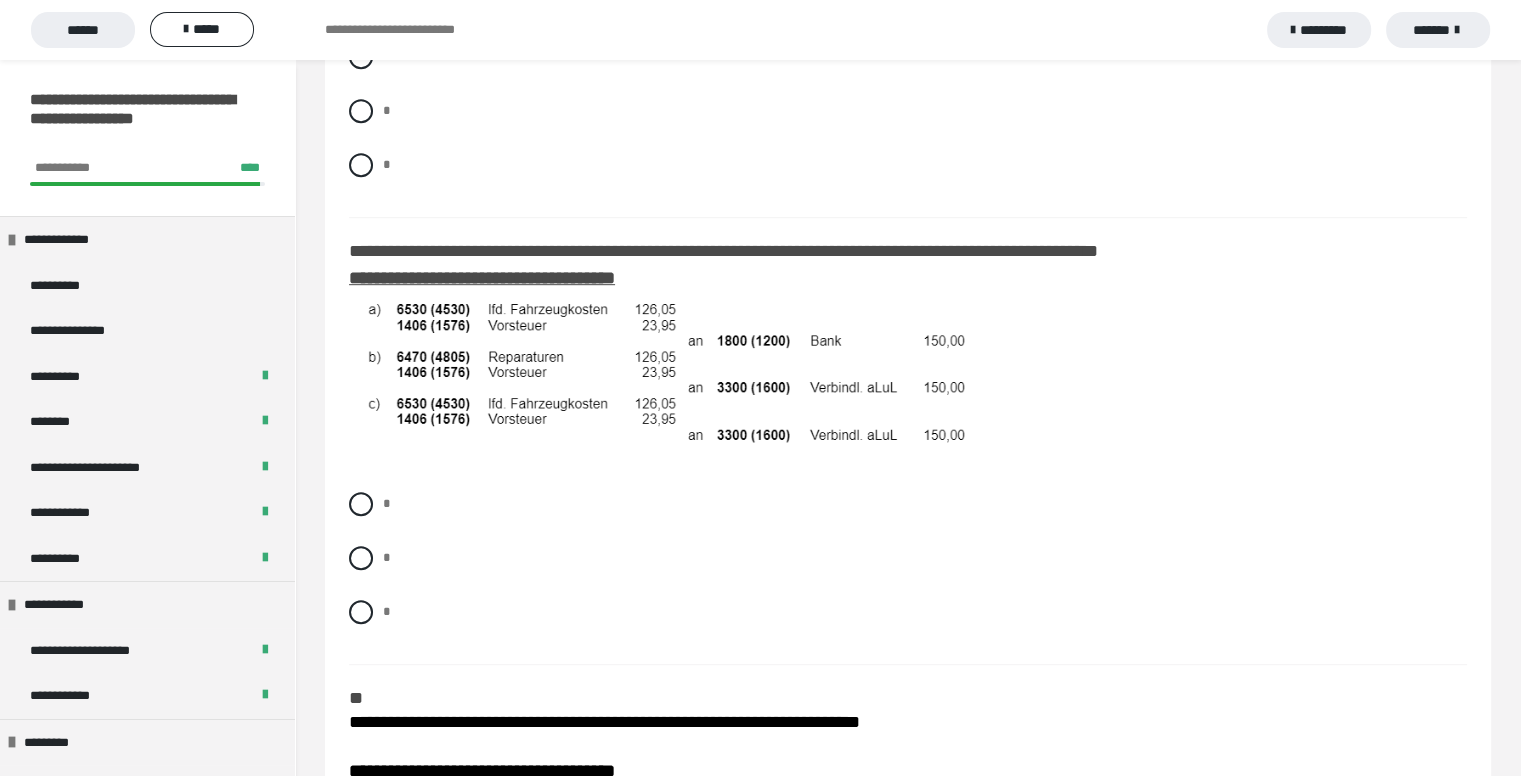 scroll, scrollTop: 1100, scrollLeft: 0, axis: vertical 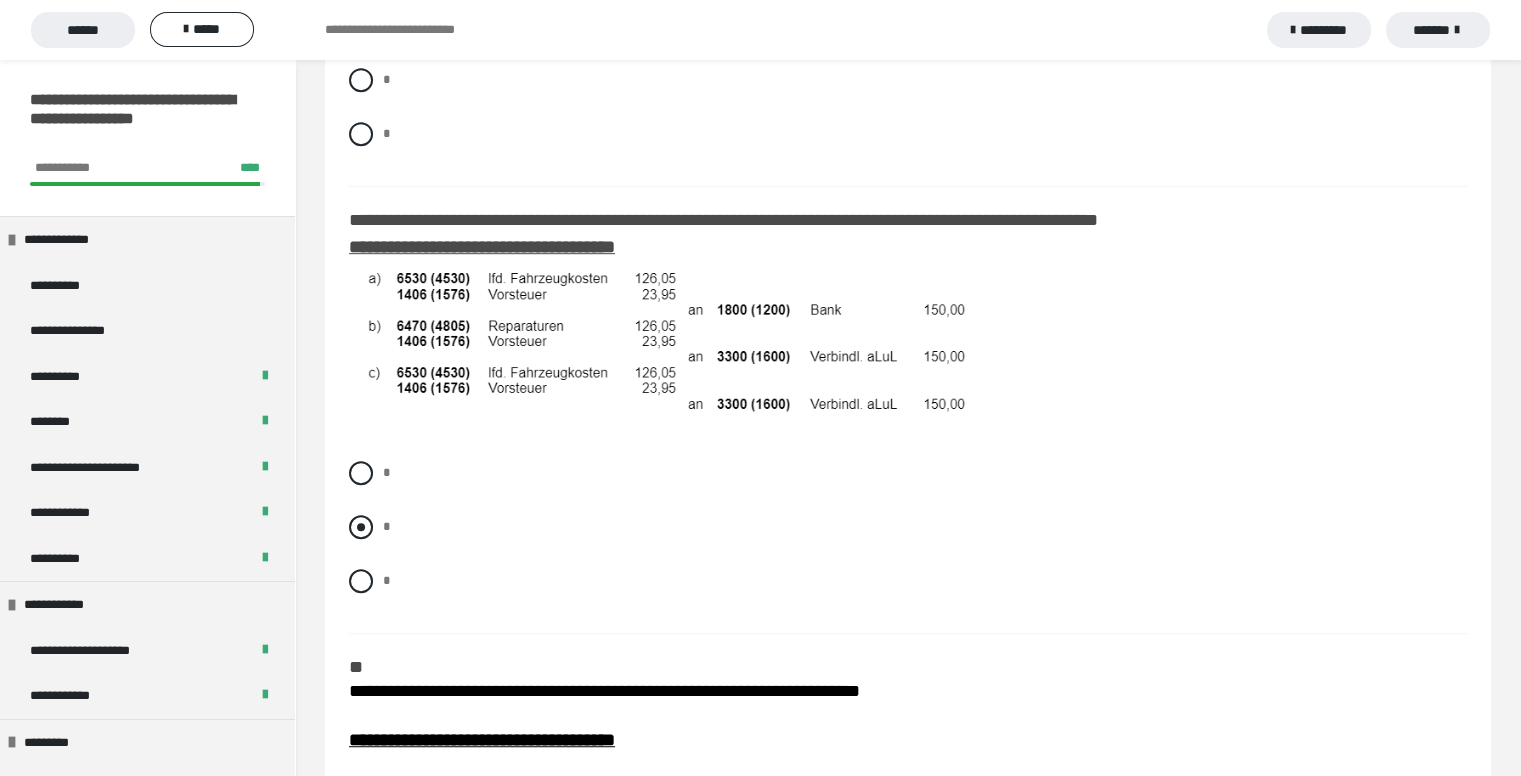 click at bounding box center [361, 527] 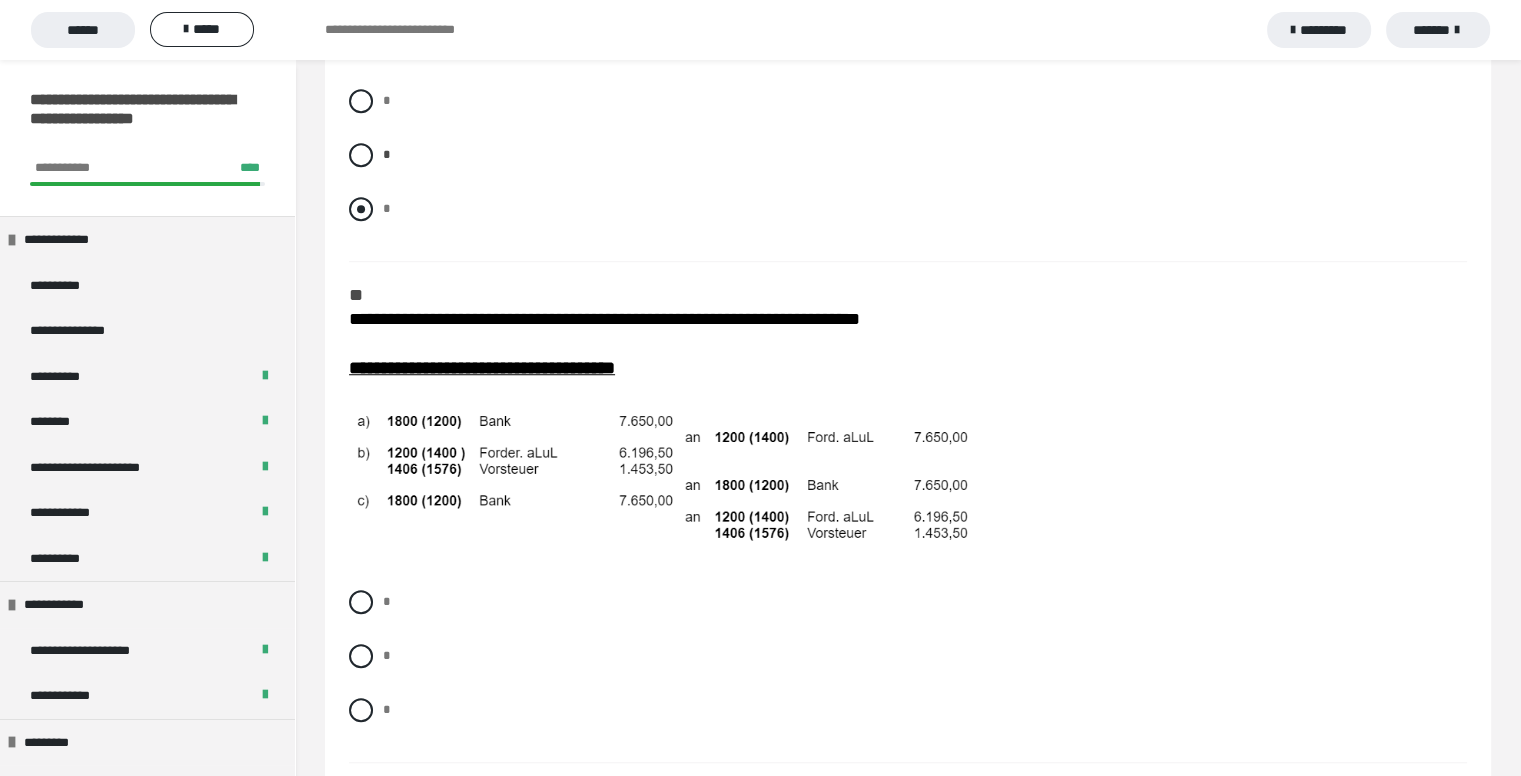 scroll, scrollTop: 1500, scrollLeft: 0, axis: vertical 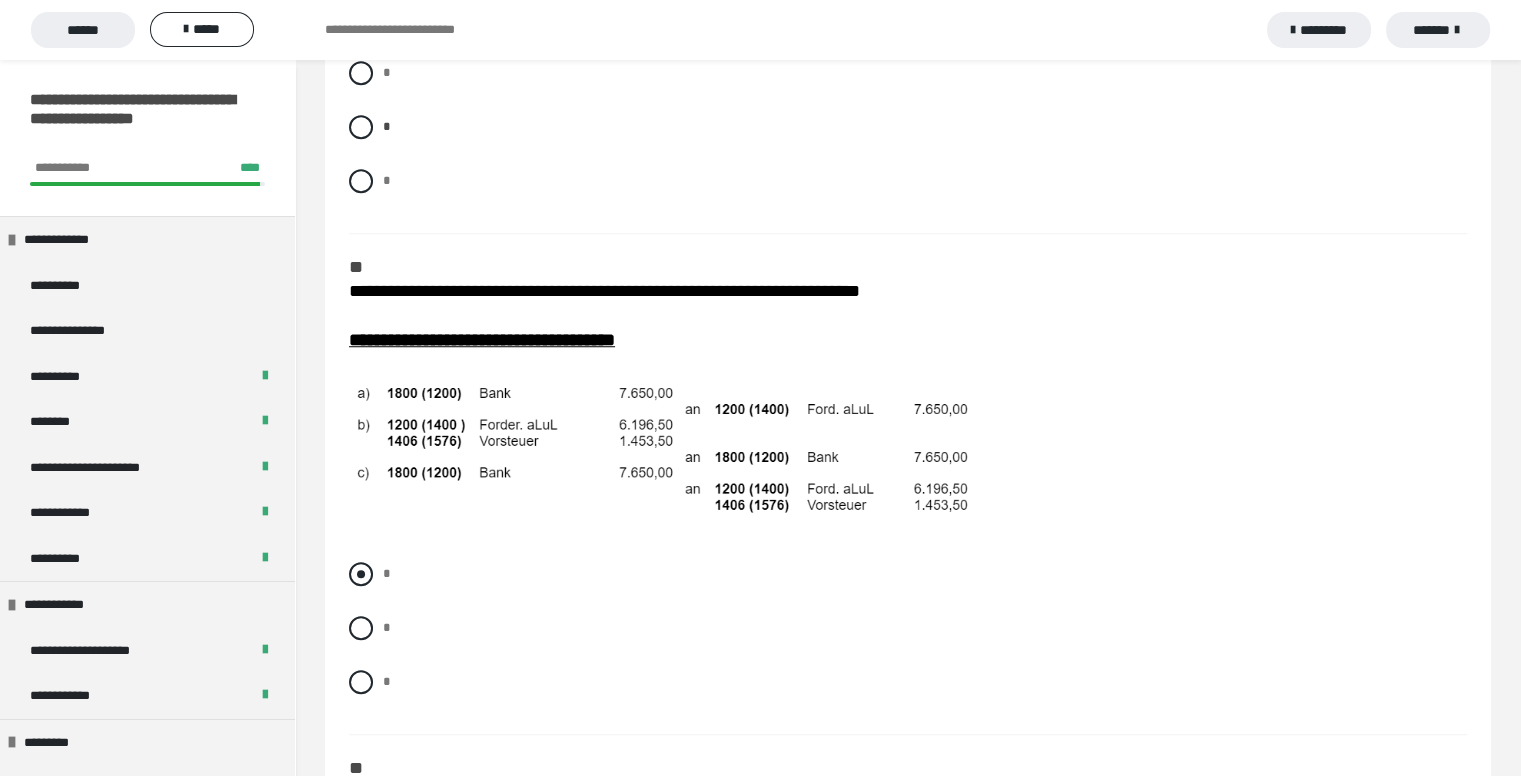 click at bounding box center (361, 574) 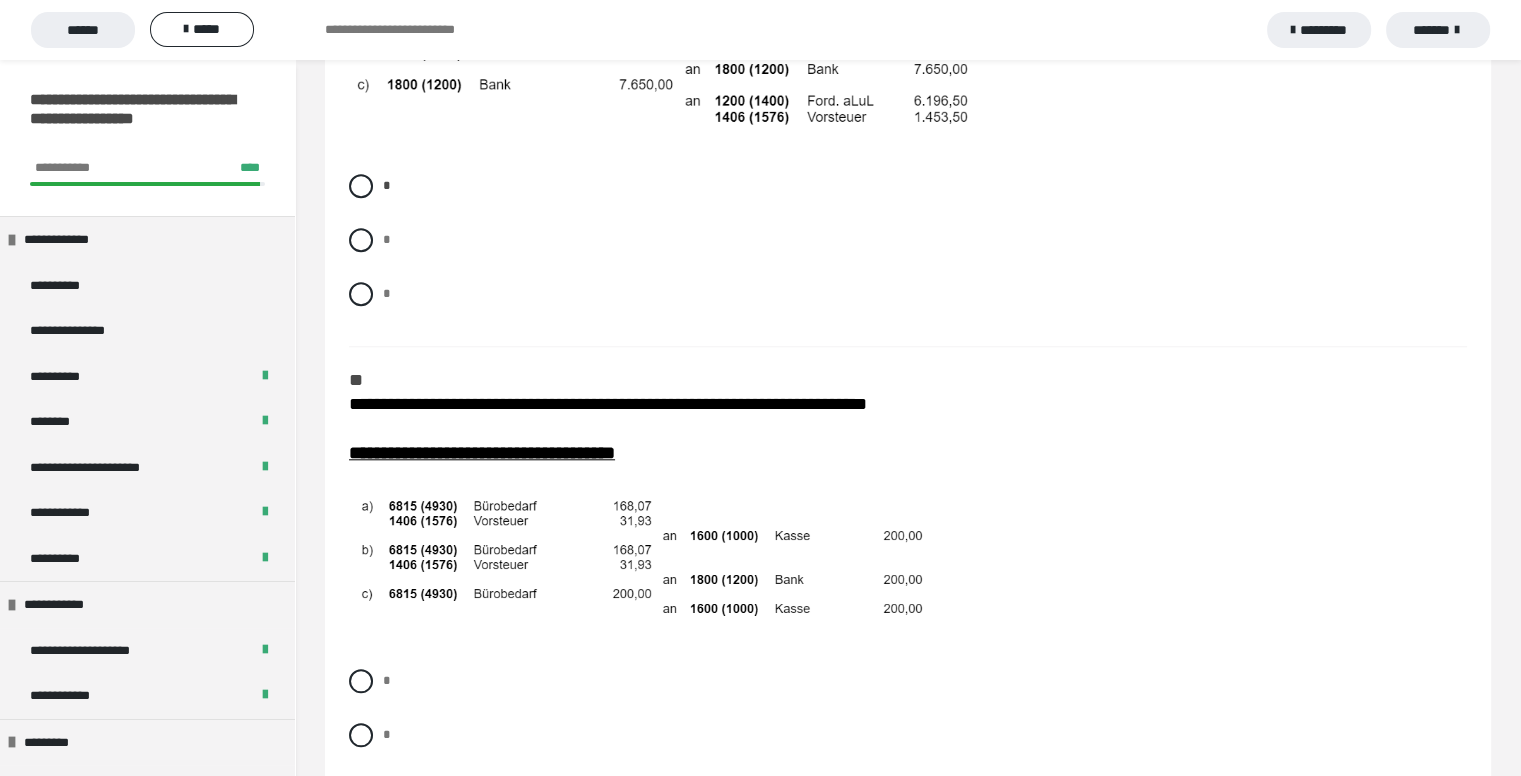 scroll, scrollTop: 1900, scrollLeft: 0, axis: vertical 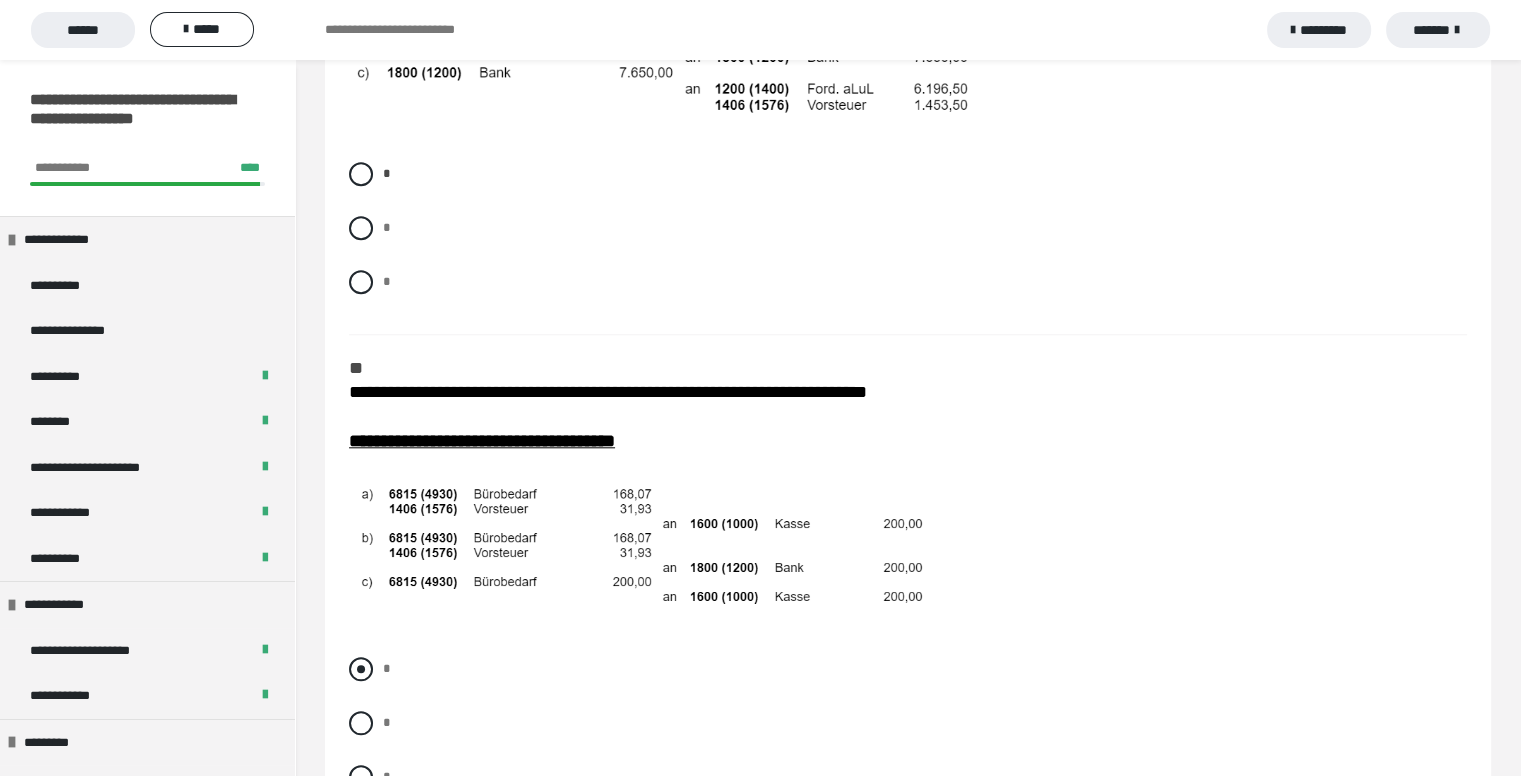 click at bounding box center [361, 669] 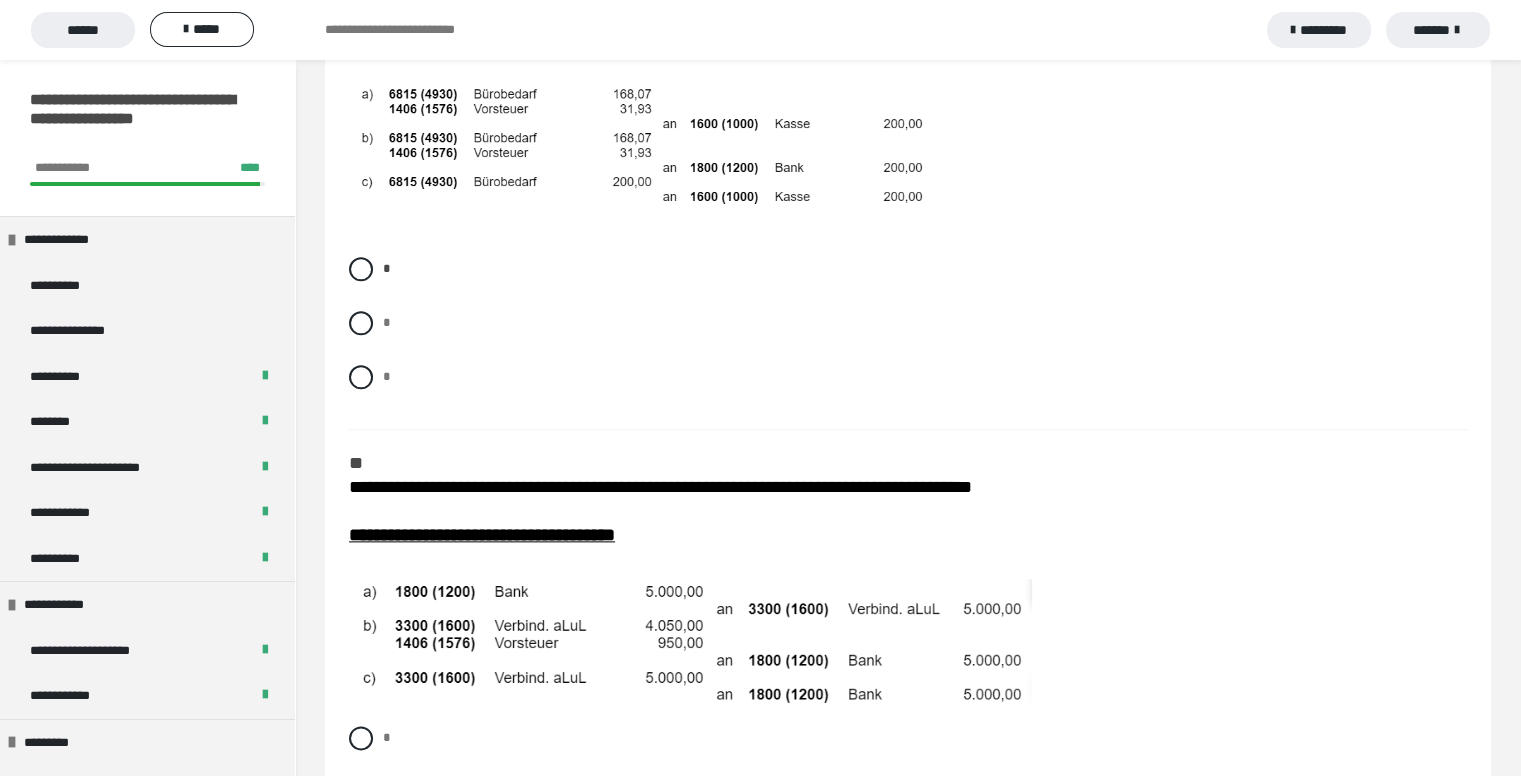 scroll, scrollTop: 2500, scrollLeft: 0, axis: vertical 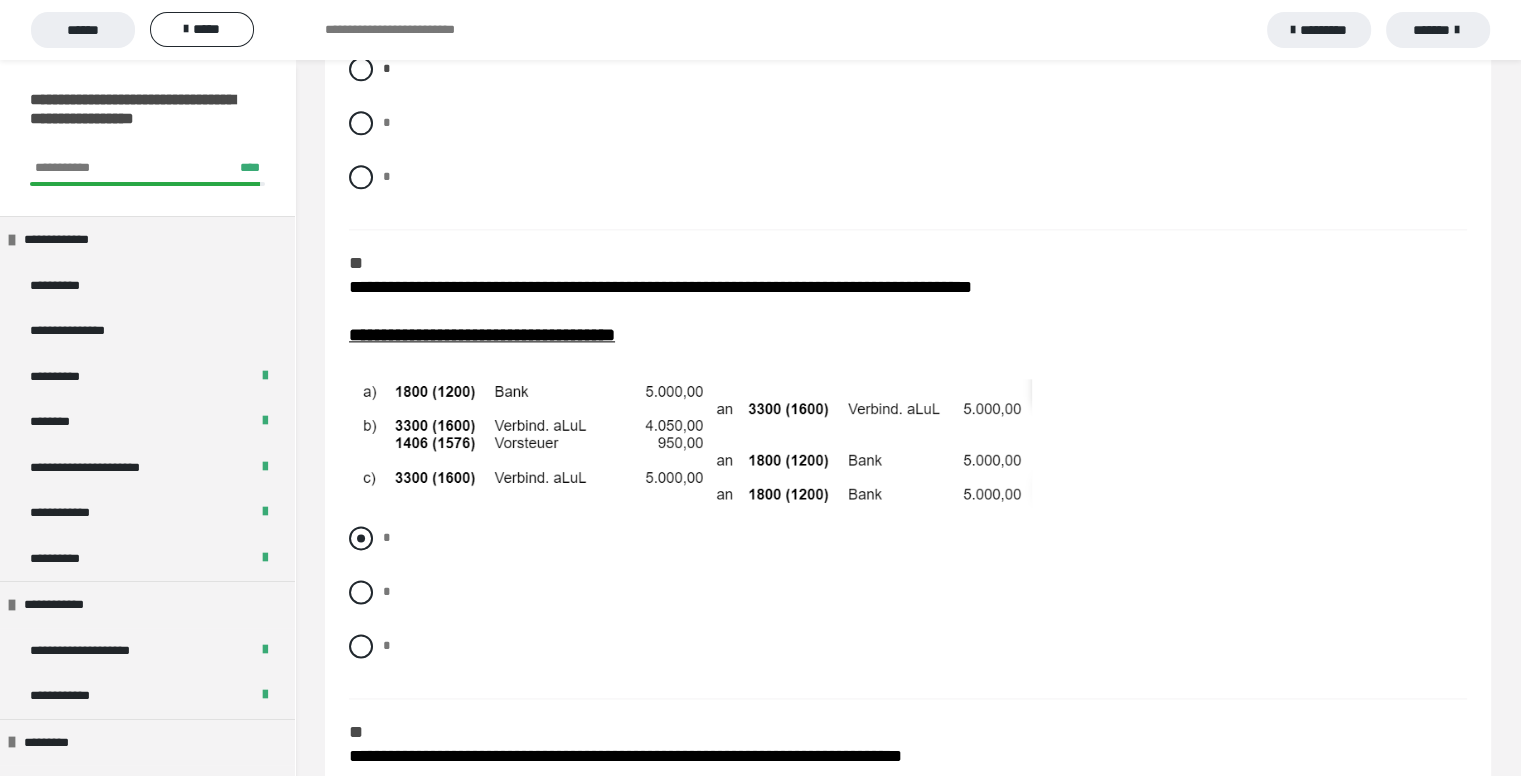 click at bounding box center (361, 538) 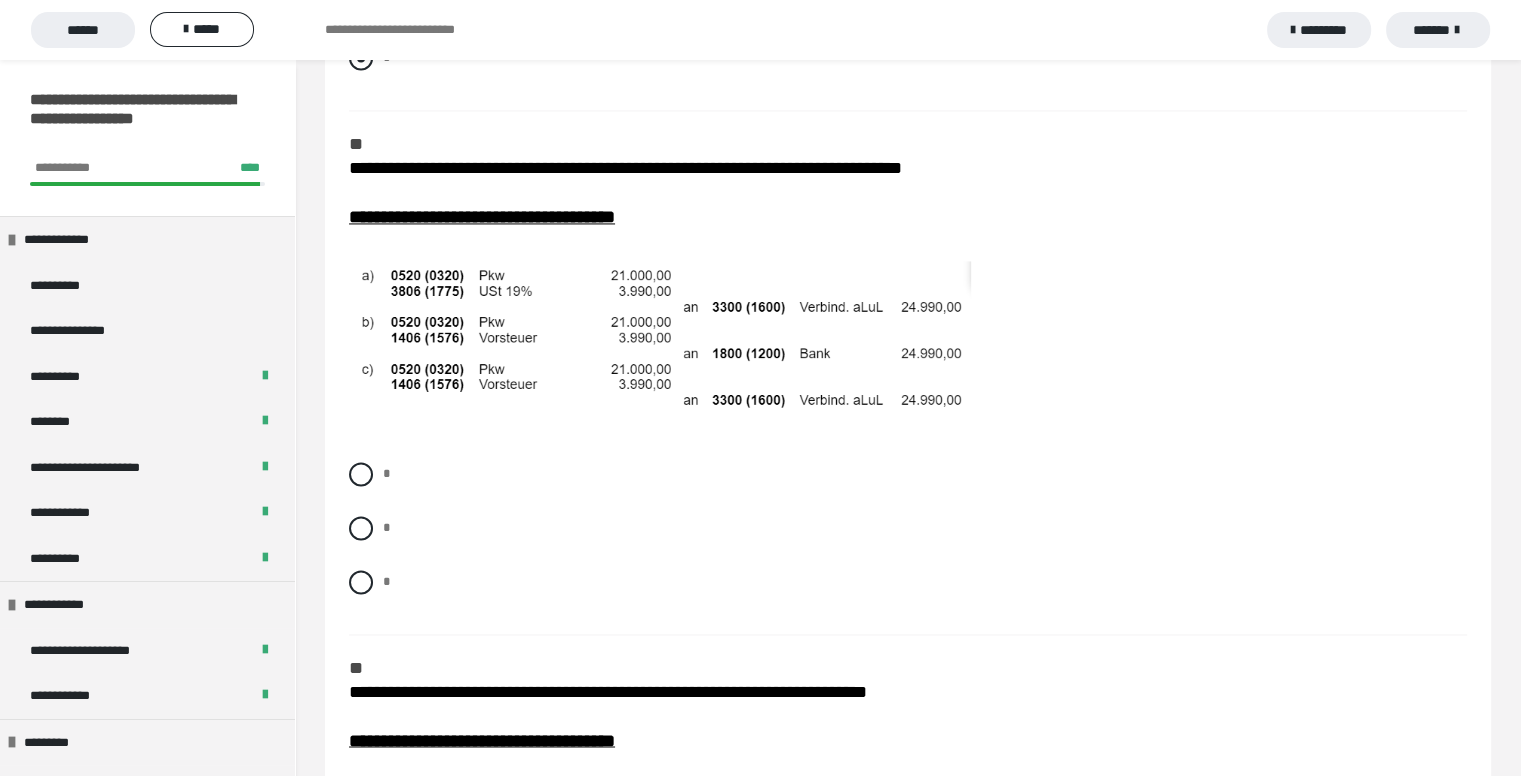 scroll, scrollTop: 3100, scrollLeft: 0, axis: vertical 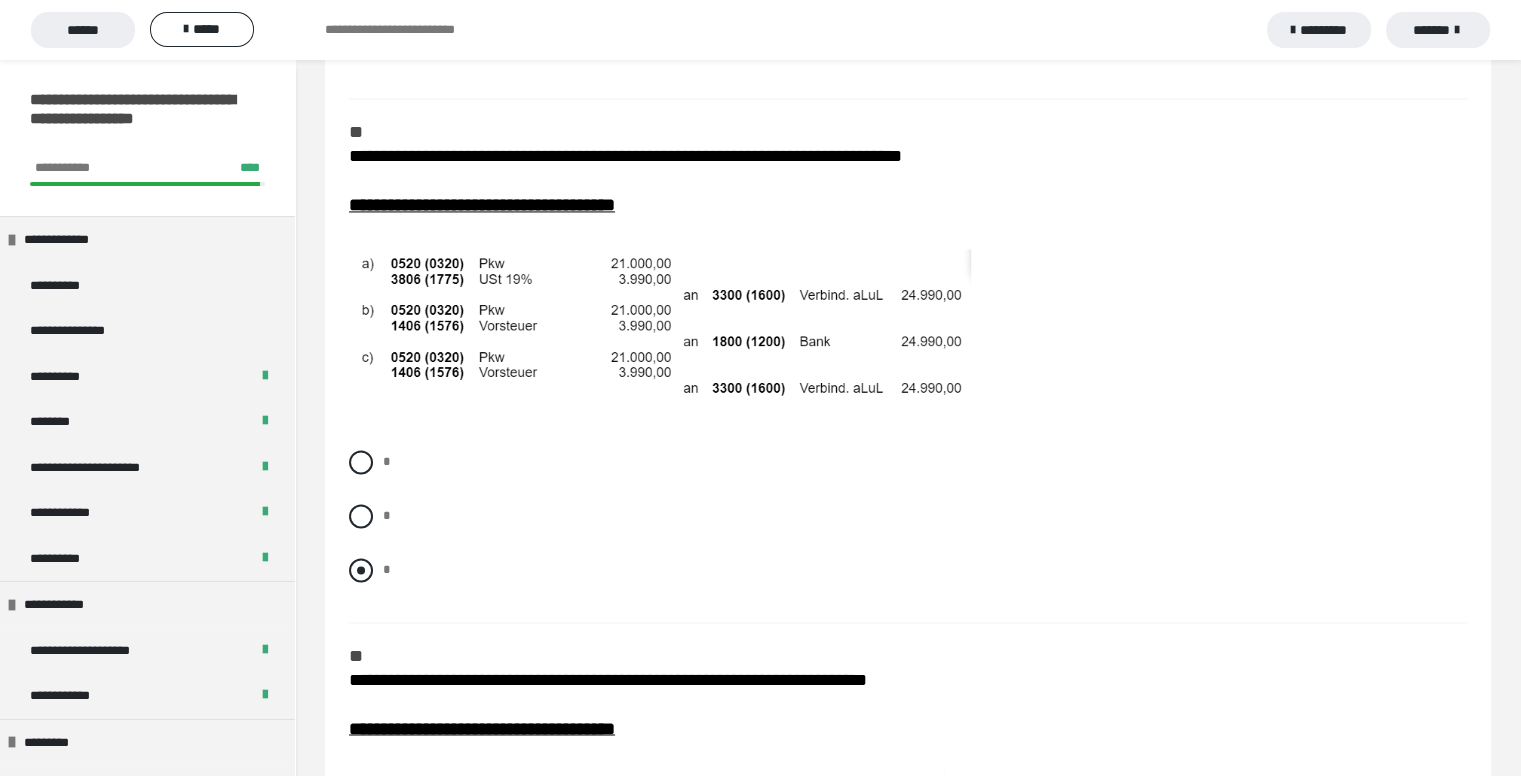click at bounding box center [361, 570] 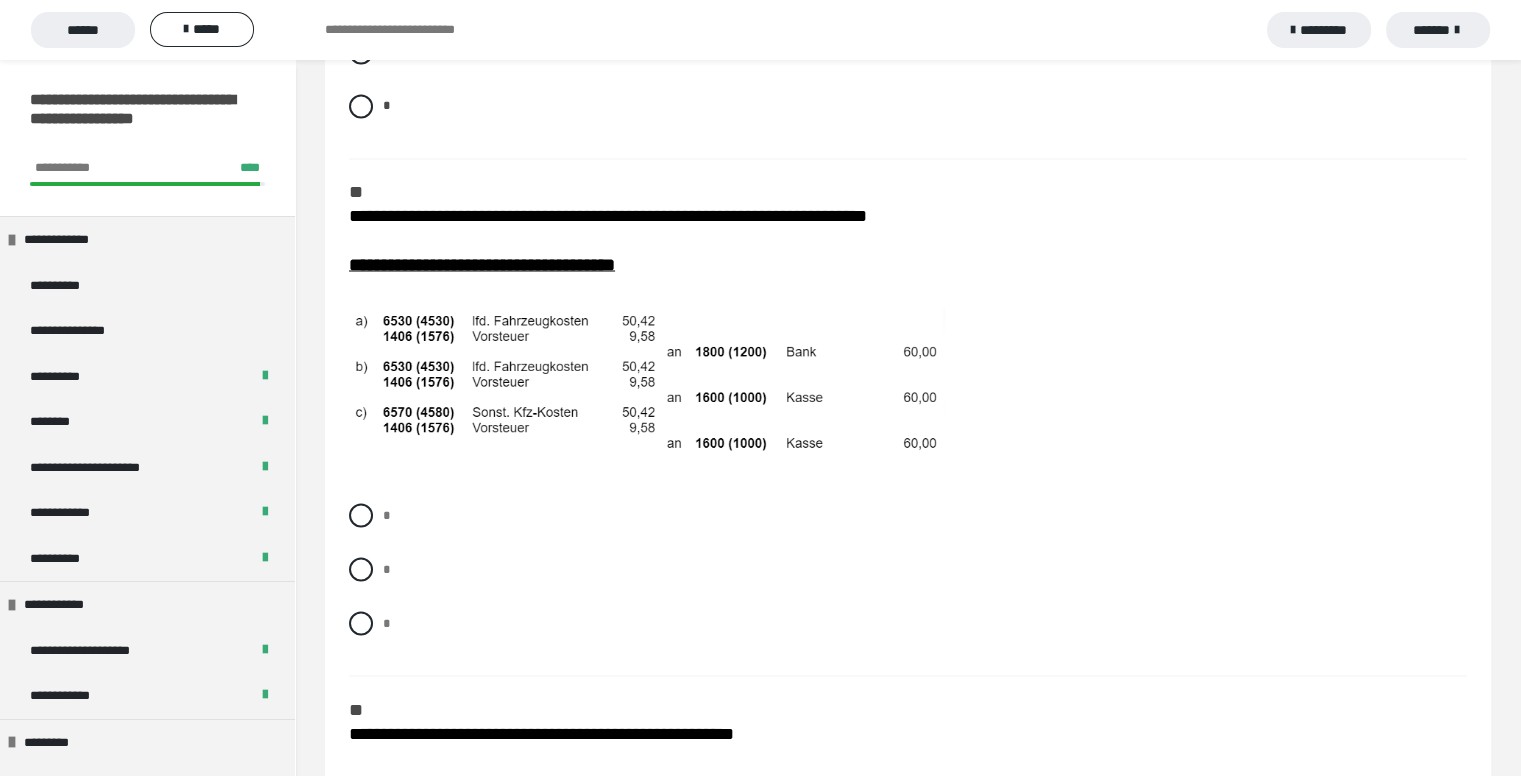 scroll, scrollTop: 3600, scrollLeft: 0, axis: vertical 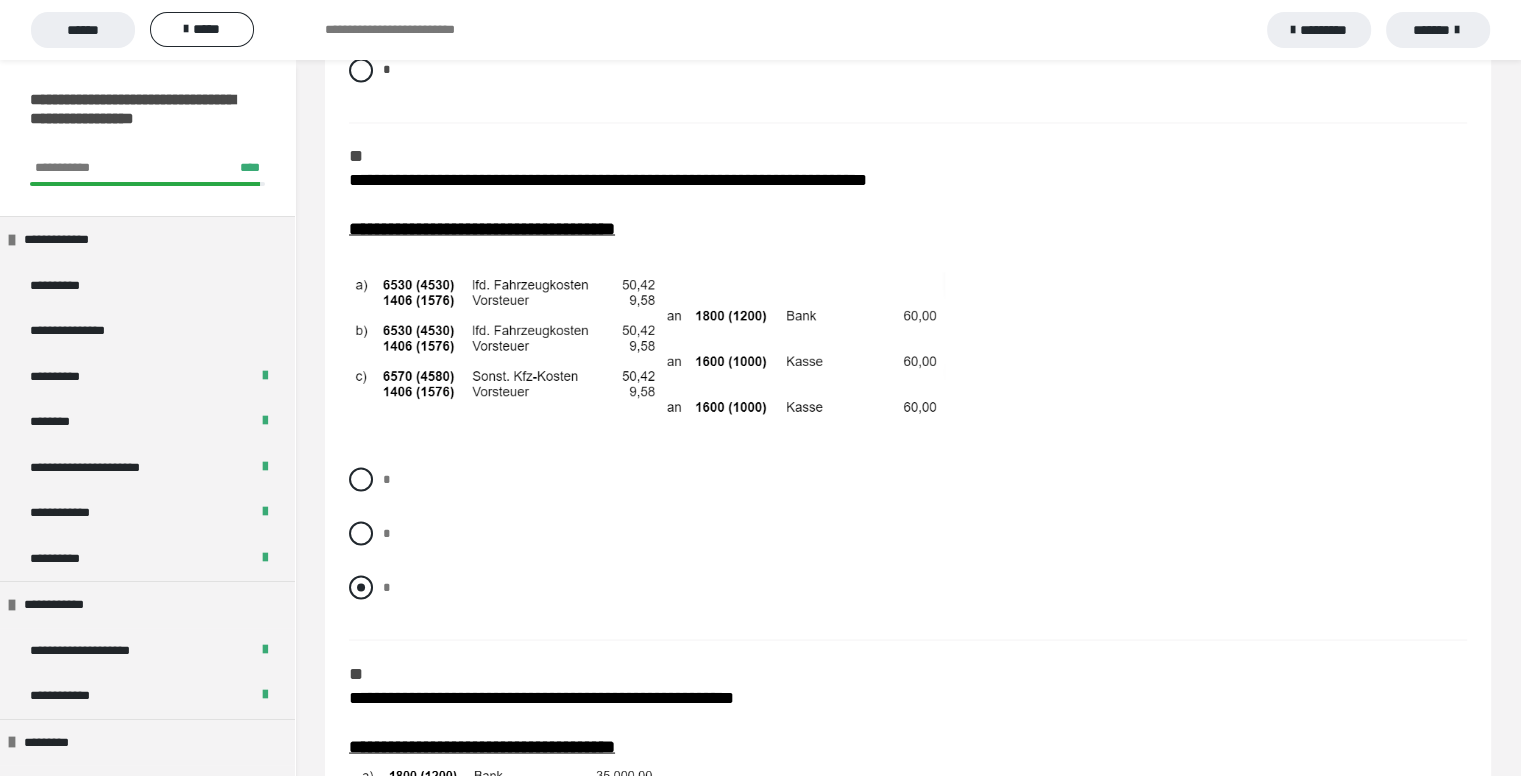 click at bounding box center (361, 587) 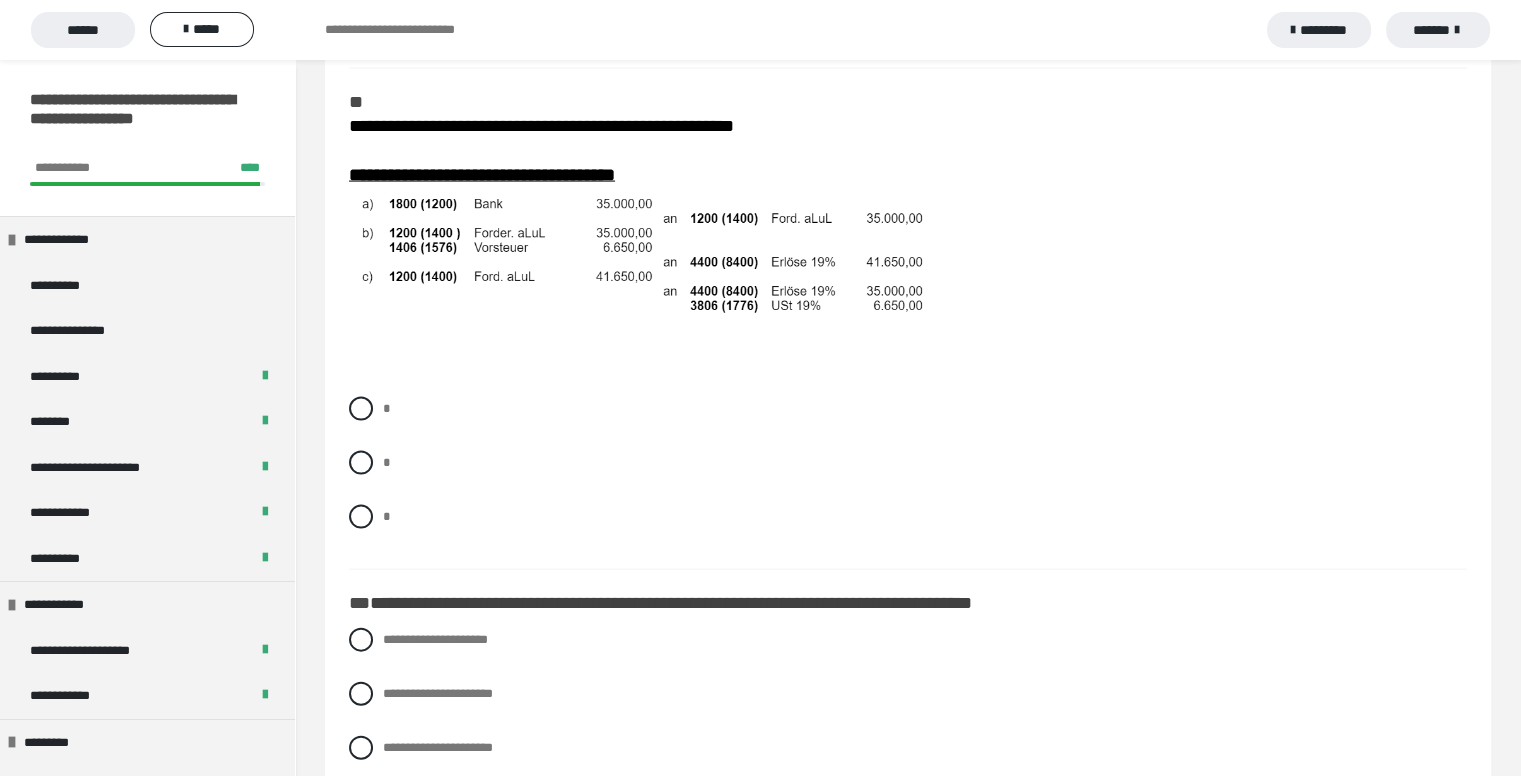 scroll, scrollTop: 4200, scrollLeft: 0, axis: vertical 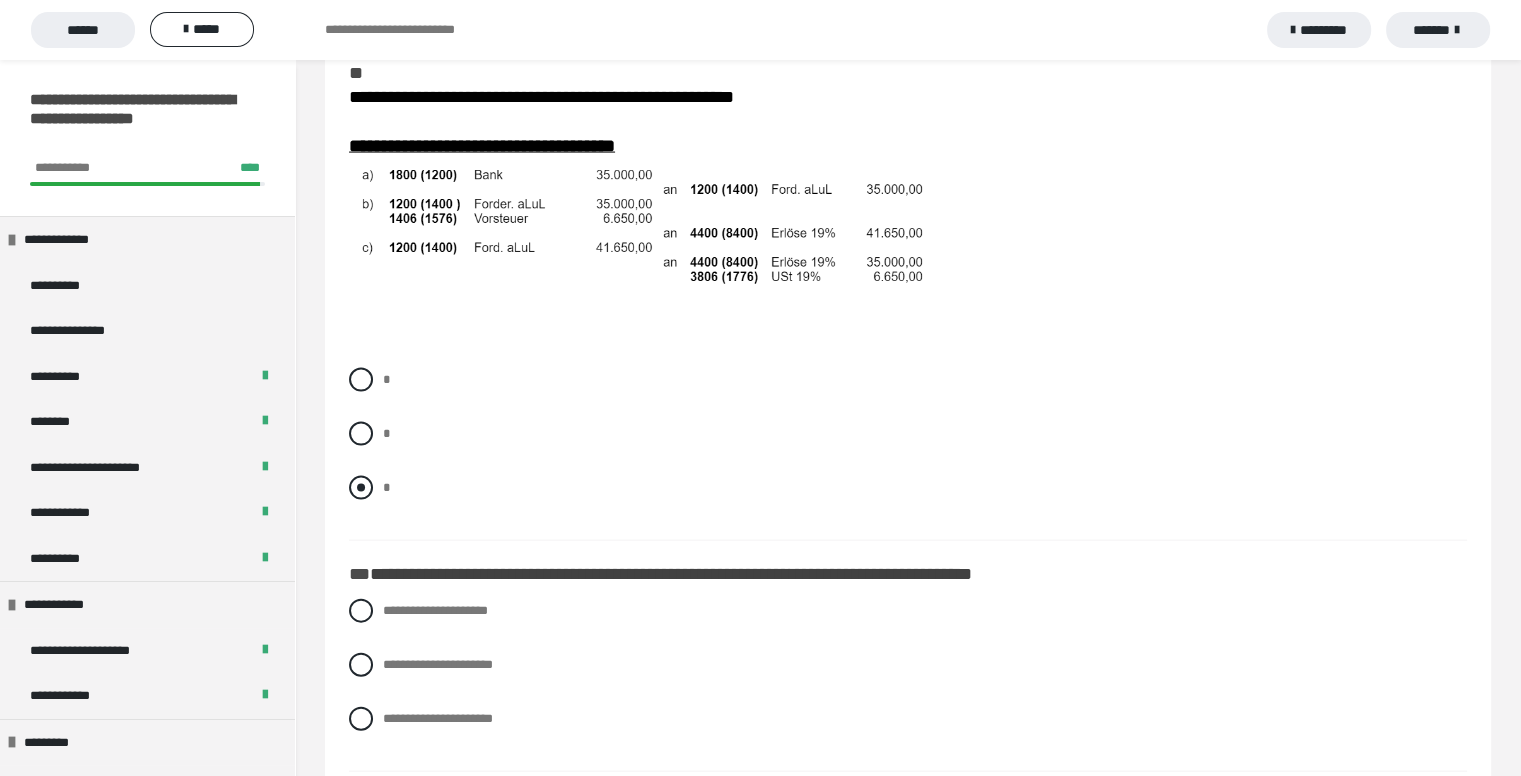 click at bounding box center [361, 488] 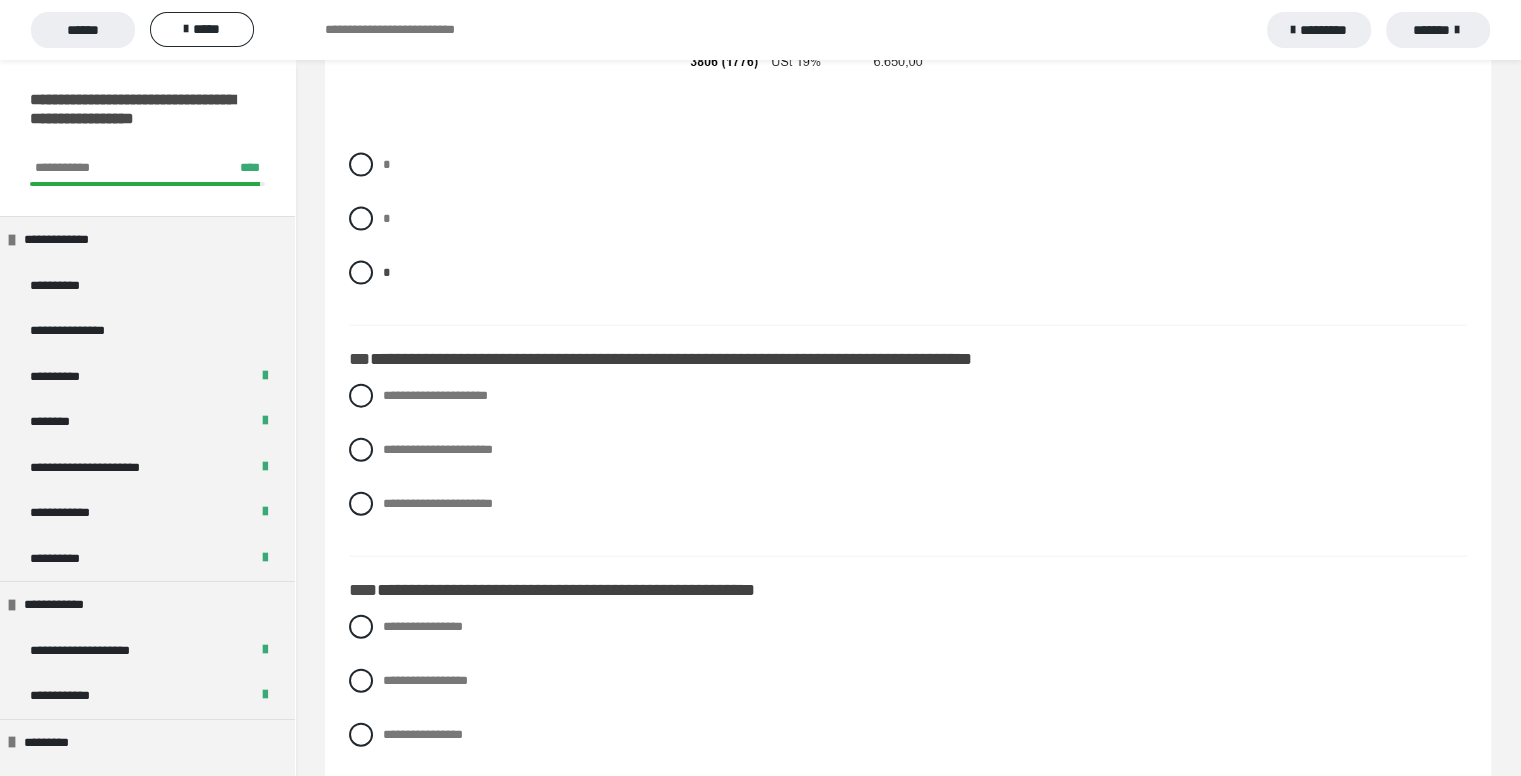 scroll, scrollTop: 4500, scrollLeft: 0, axis: vertical 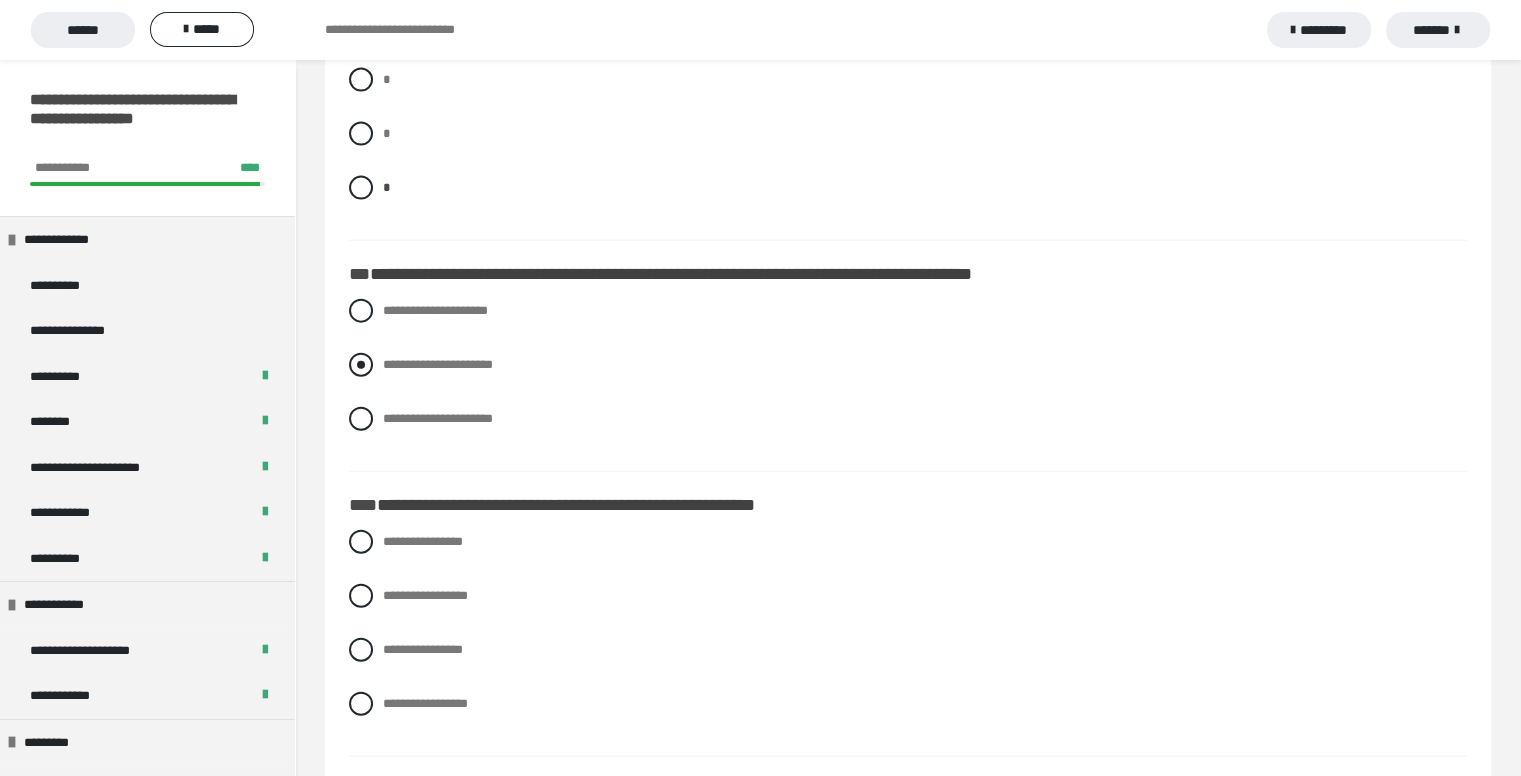 click at bounding box center [361, 365] 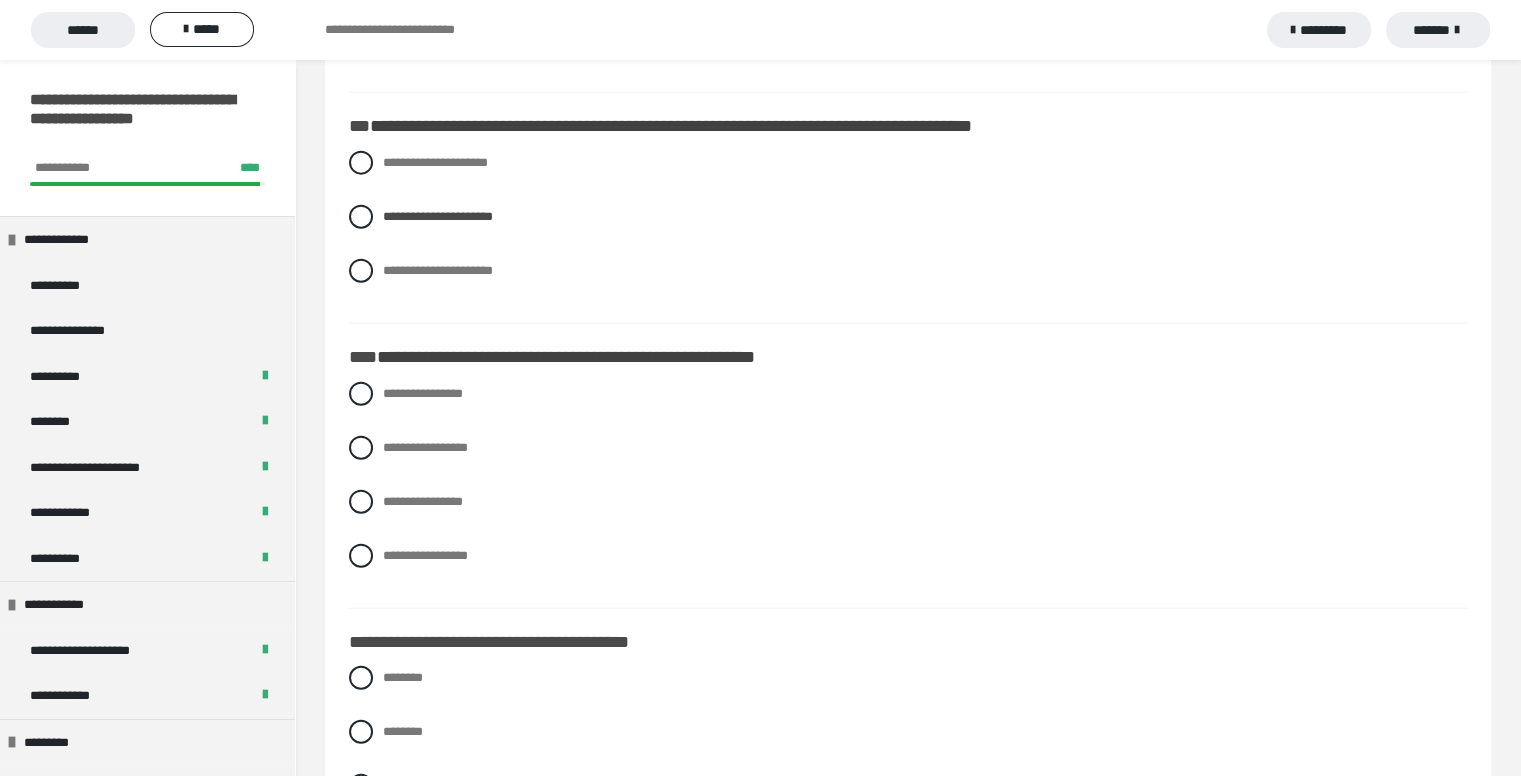 scroll, scrollTop: 4700, scrollLeft: 0, axis: vertical 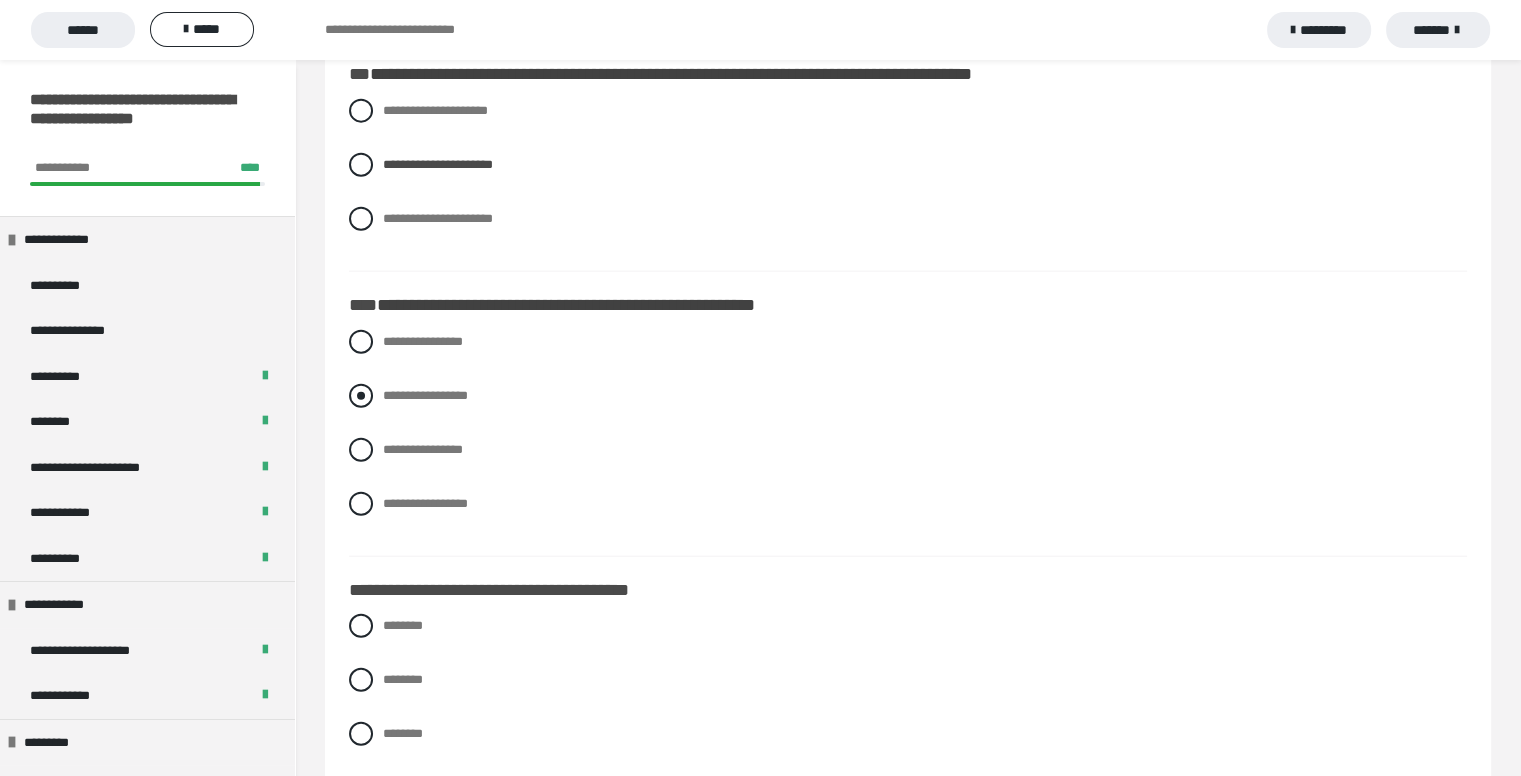 click at bounding box center [361, 396] 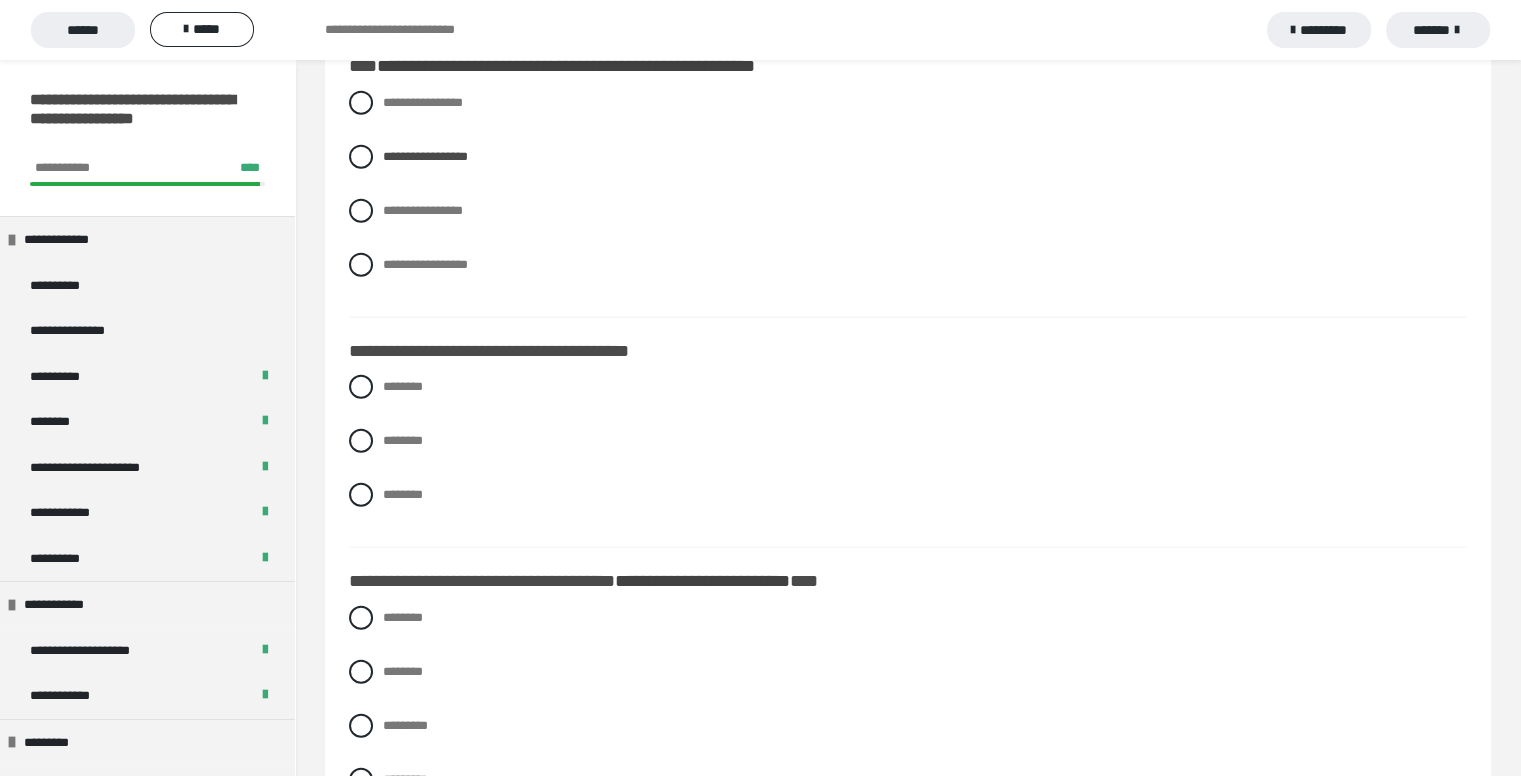 scroll, scrollTop: 5000, scrollLeft: 0, axis: vertical 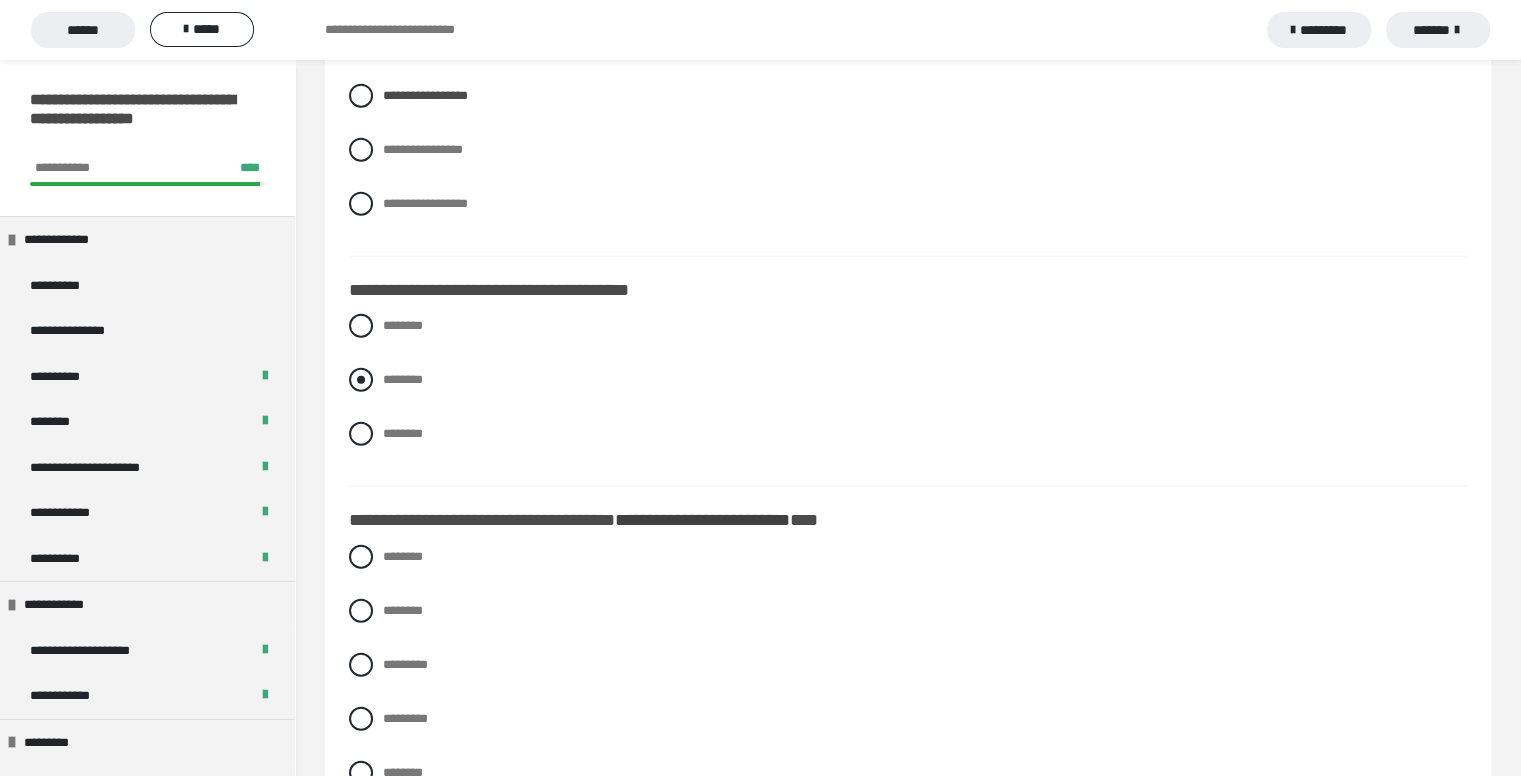 click at bounding box center (361, 380) 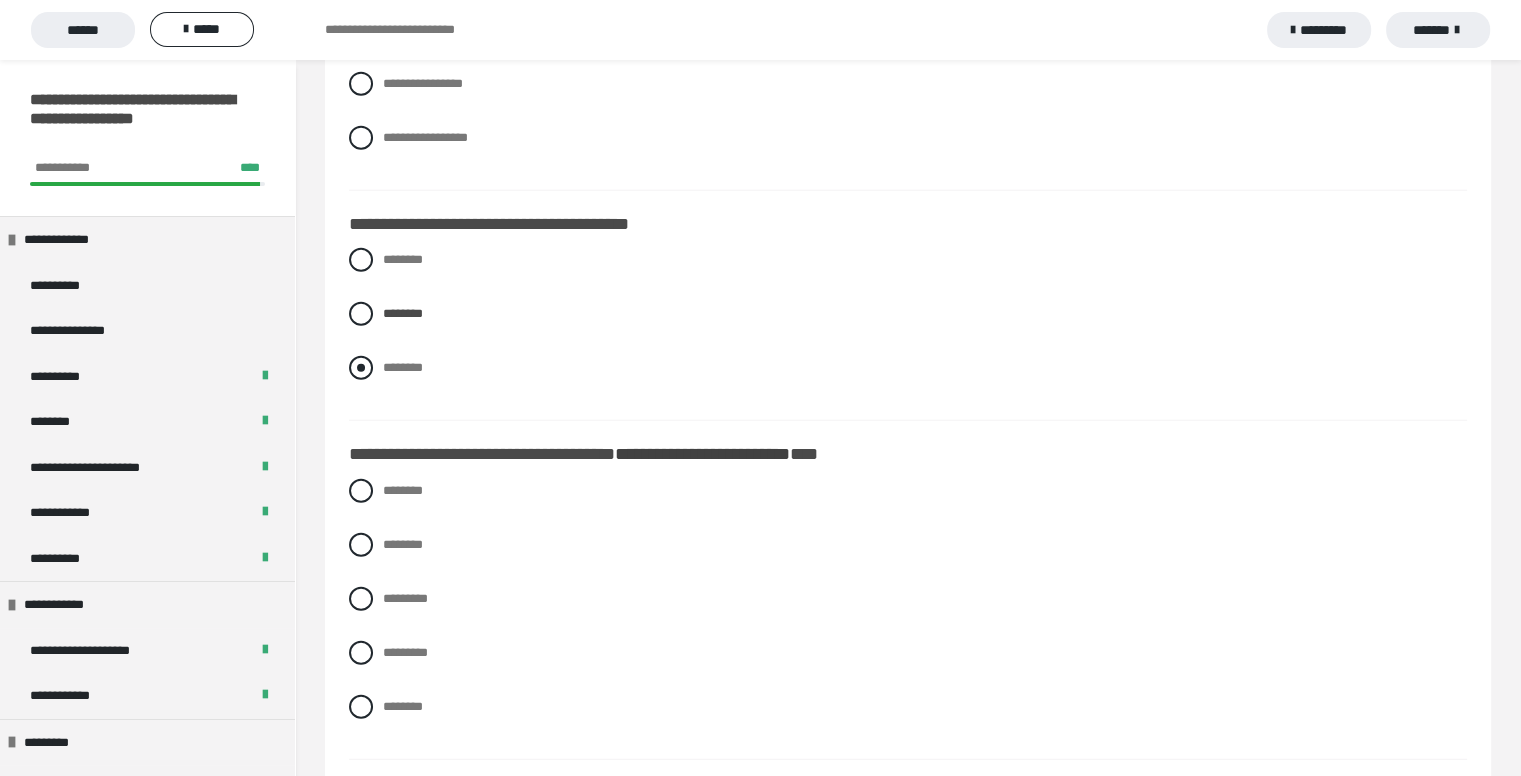 scroll, scrollTop: 5100, scrollLeft: 0, axis: vertical 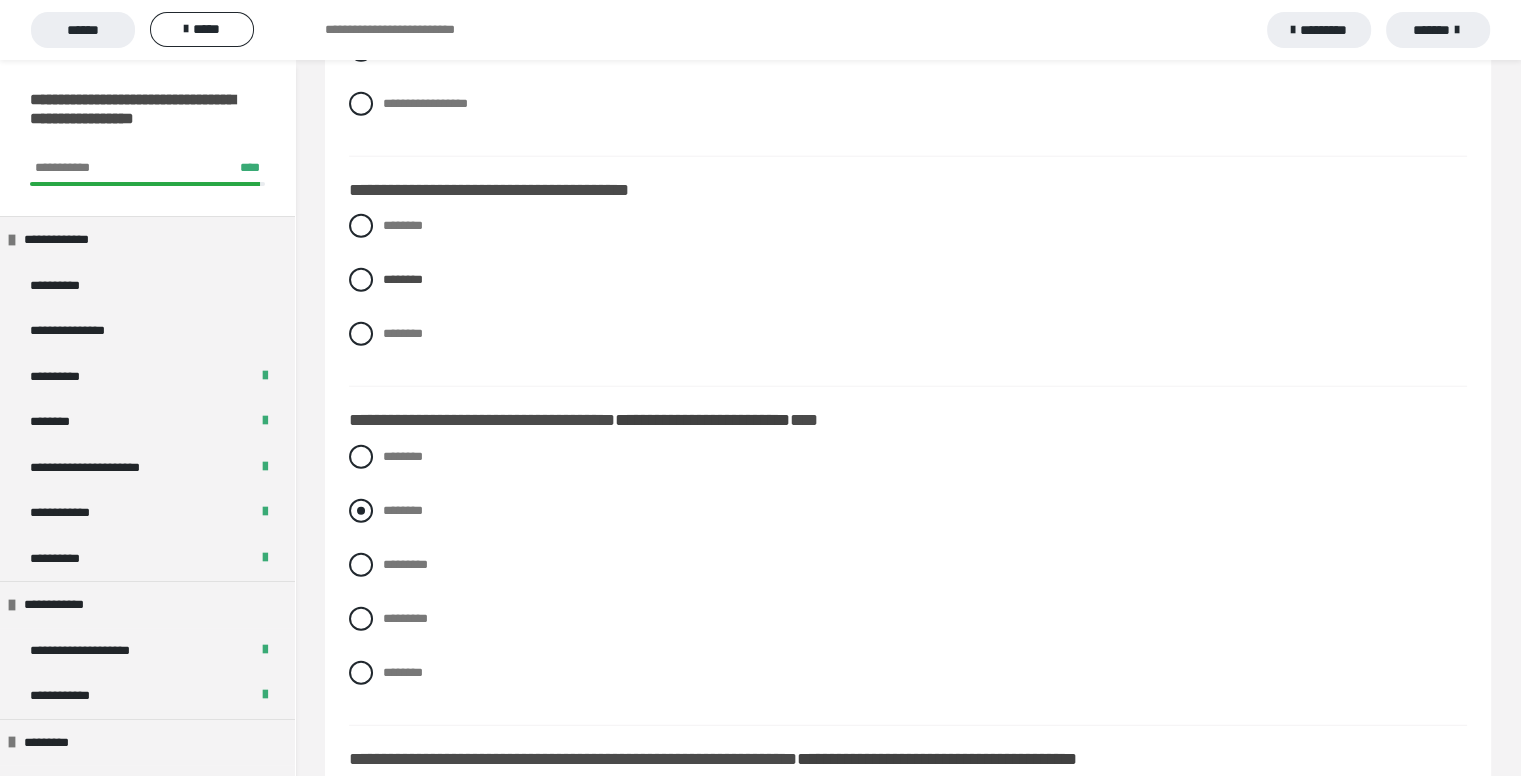 click at bounding box center (361, 511) 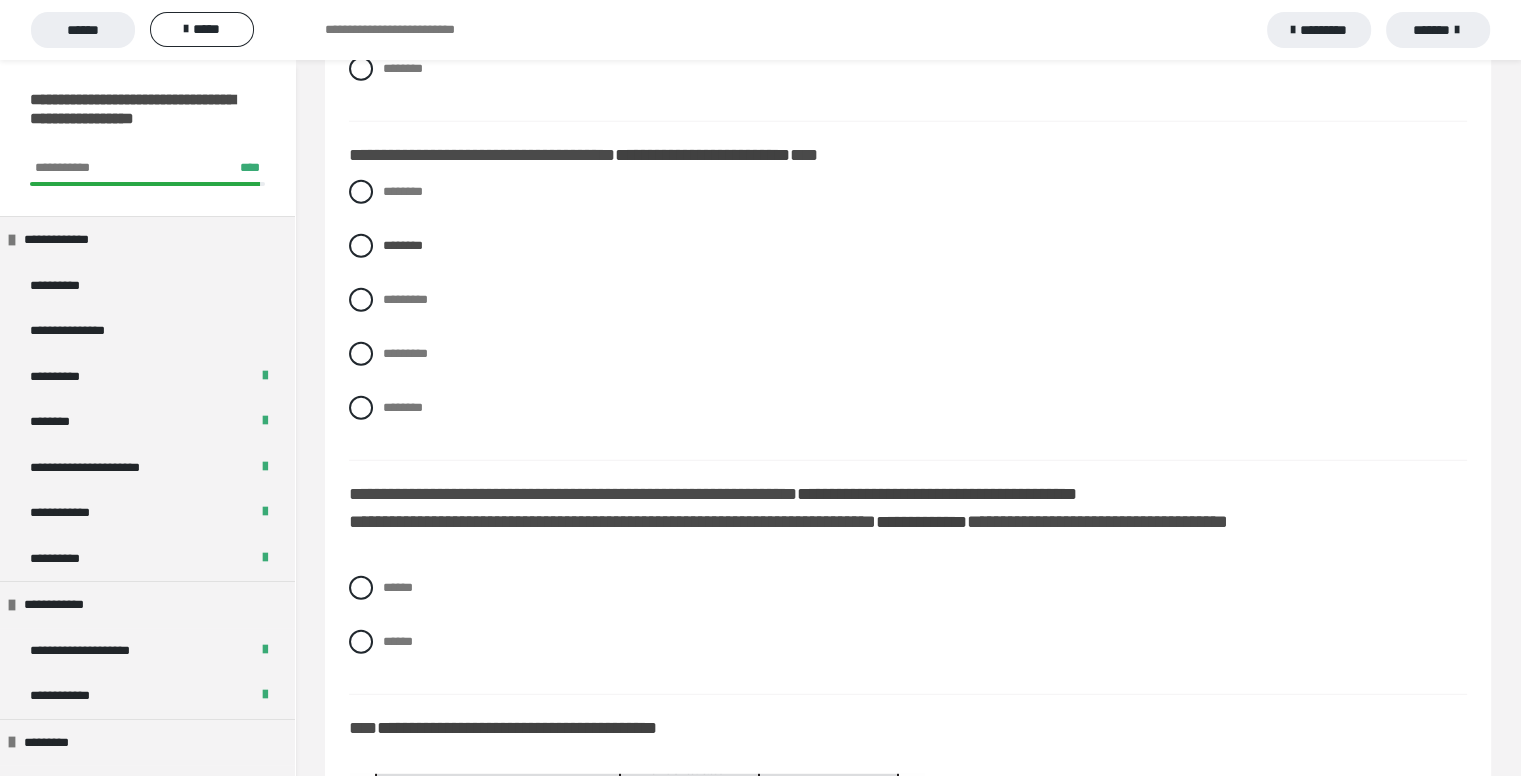 scroll, scrollTop: 5500, scrollLeft: 0, axis: vertical 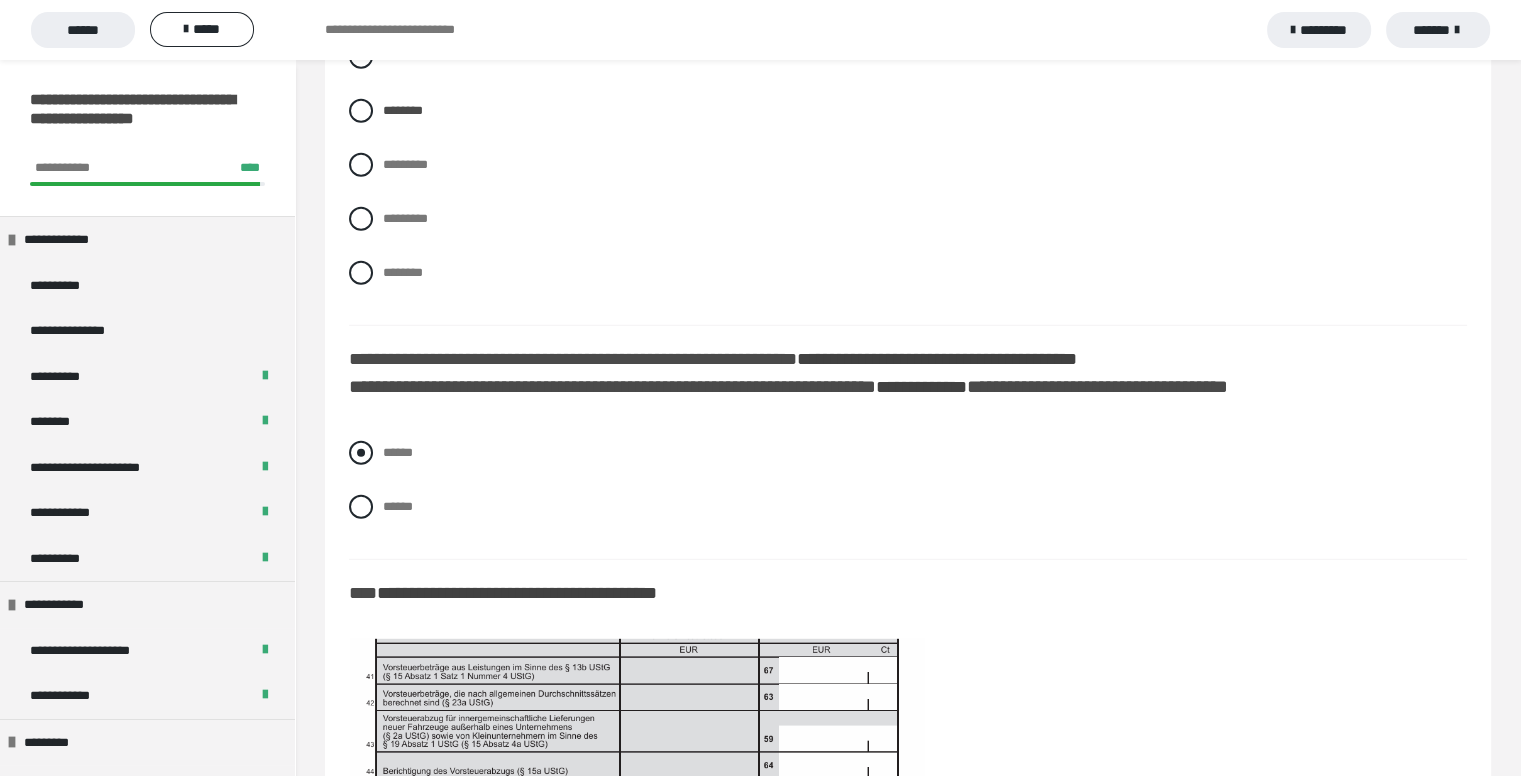 click at bounding box center [361, 453] 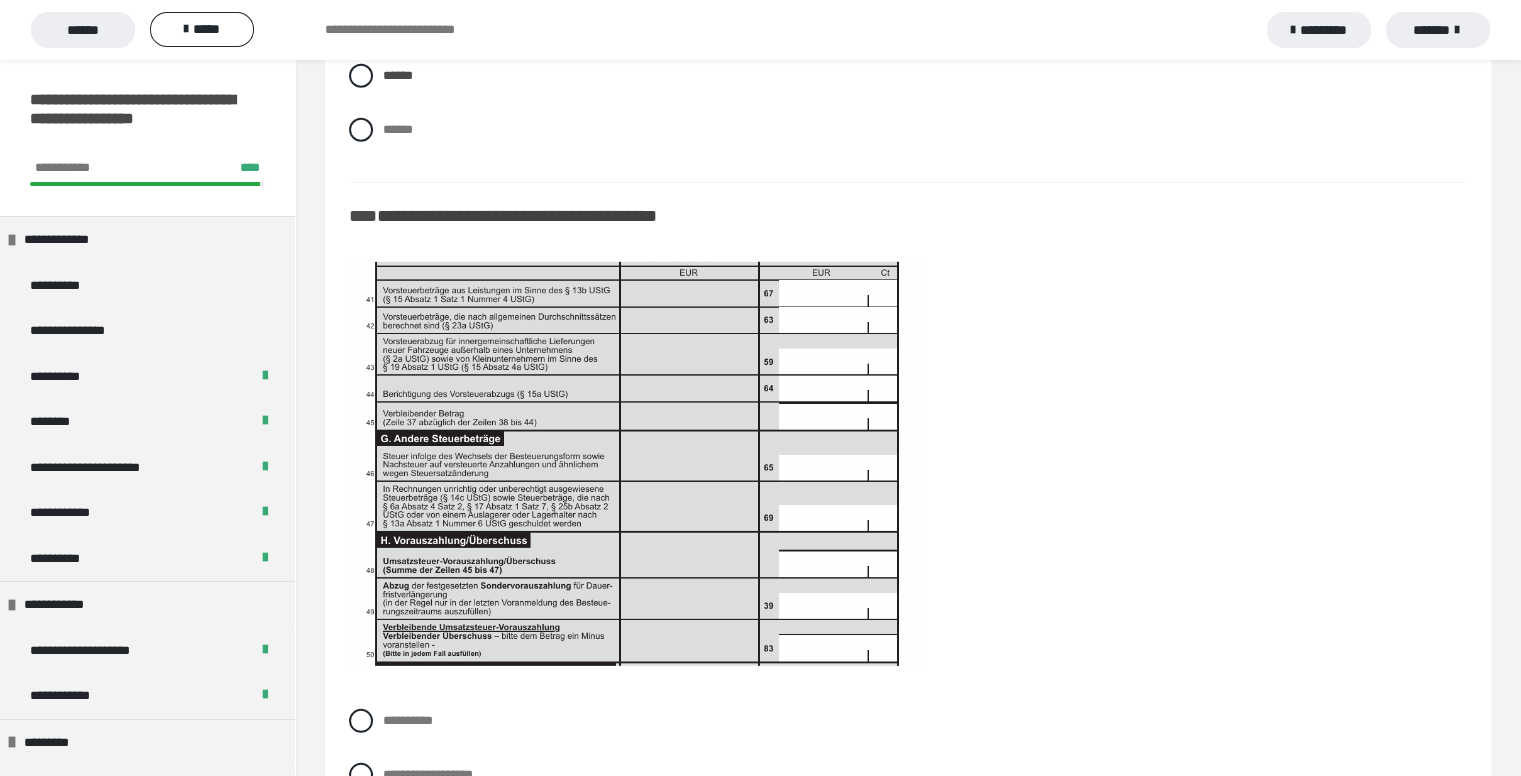 scroll, scrollTop: 6000, scrollLeft: 0, axis: vertical 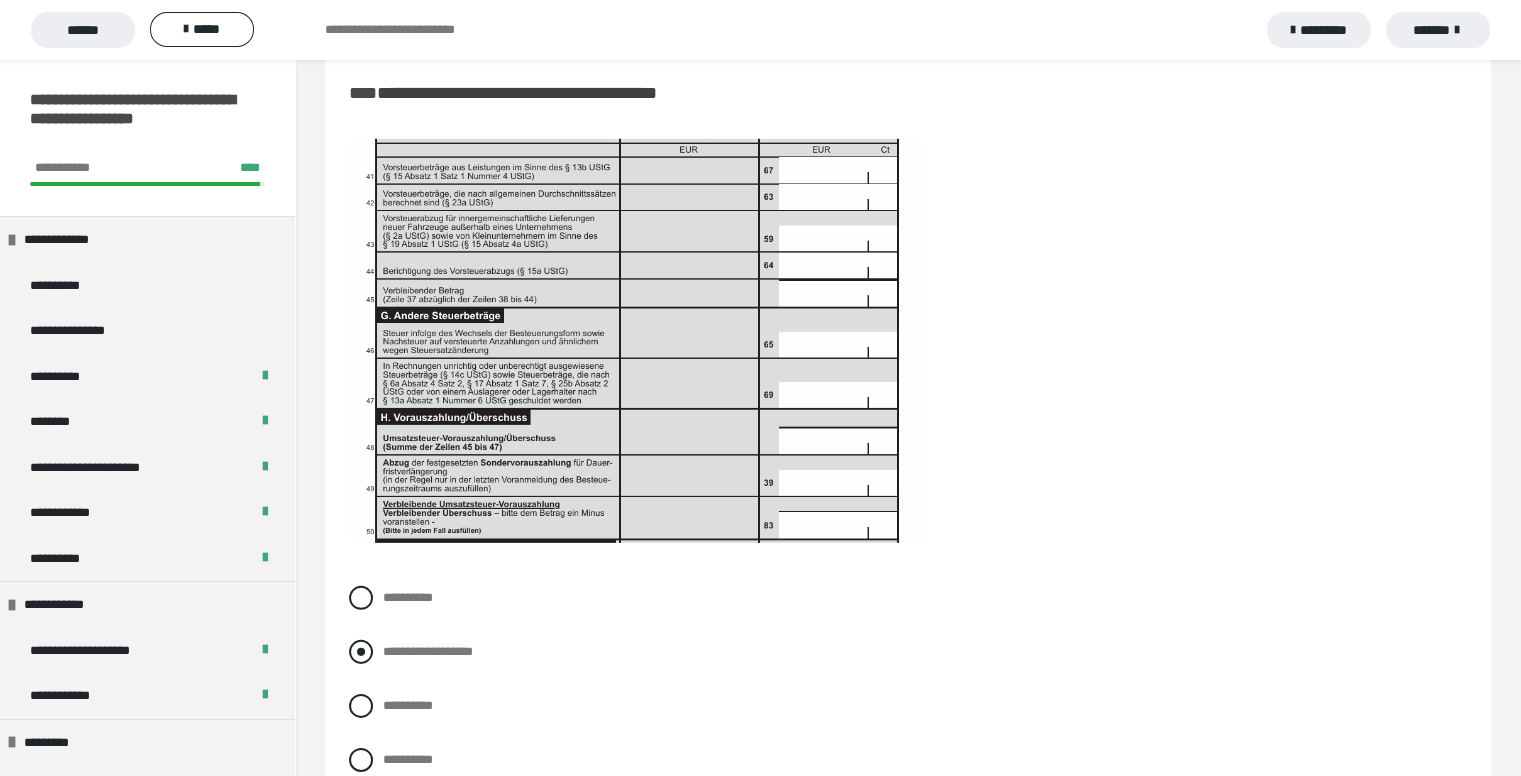 click at bounding box center [361, 652] 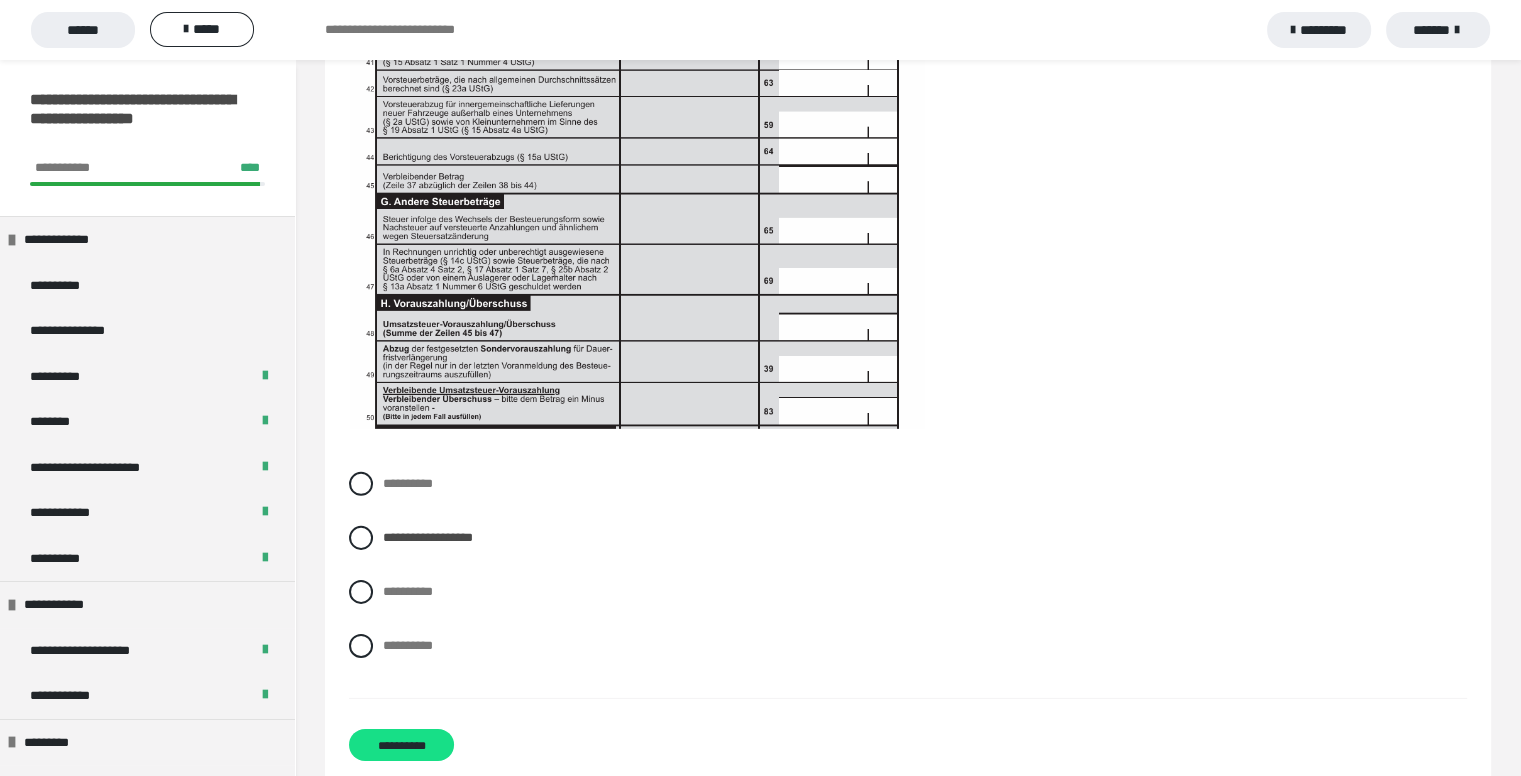 scroll, scrollTop: 6199, scrollLeft: 0, axis: vertical 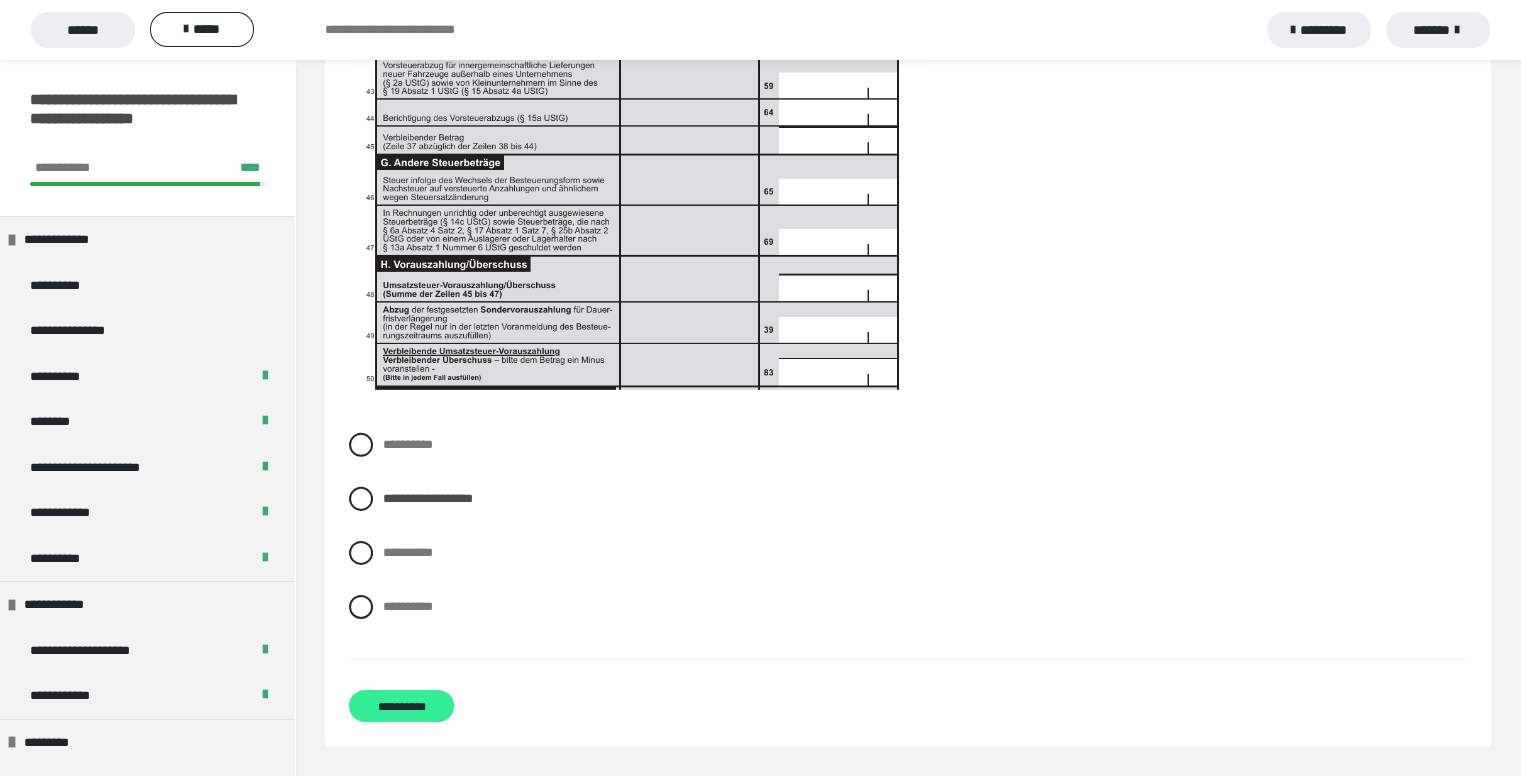 click on "**********" at bounding box center (401, 706) 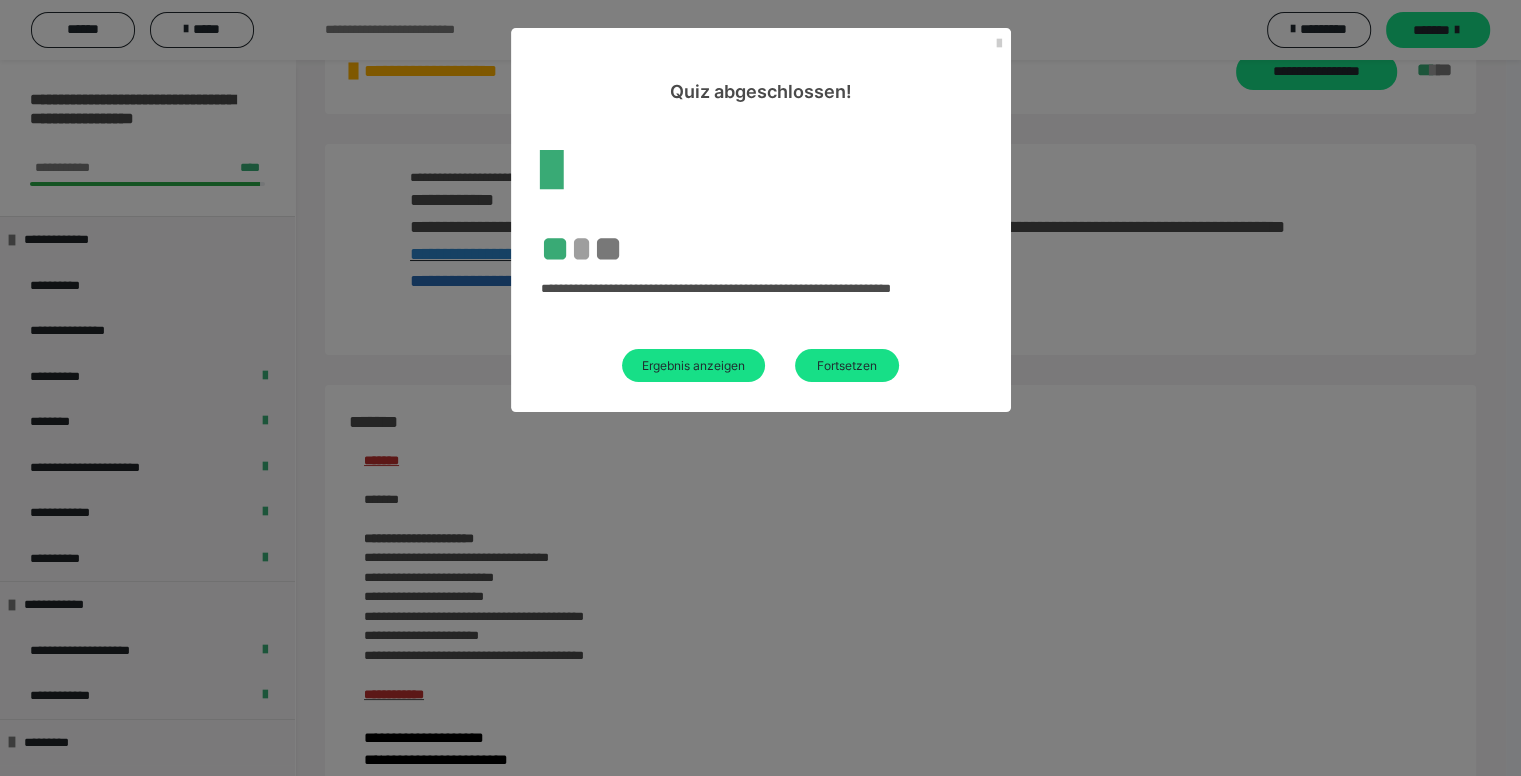 scroll, scrollTop: 2352, scrollLeft: 0, axis: vertical 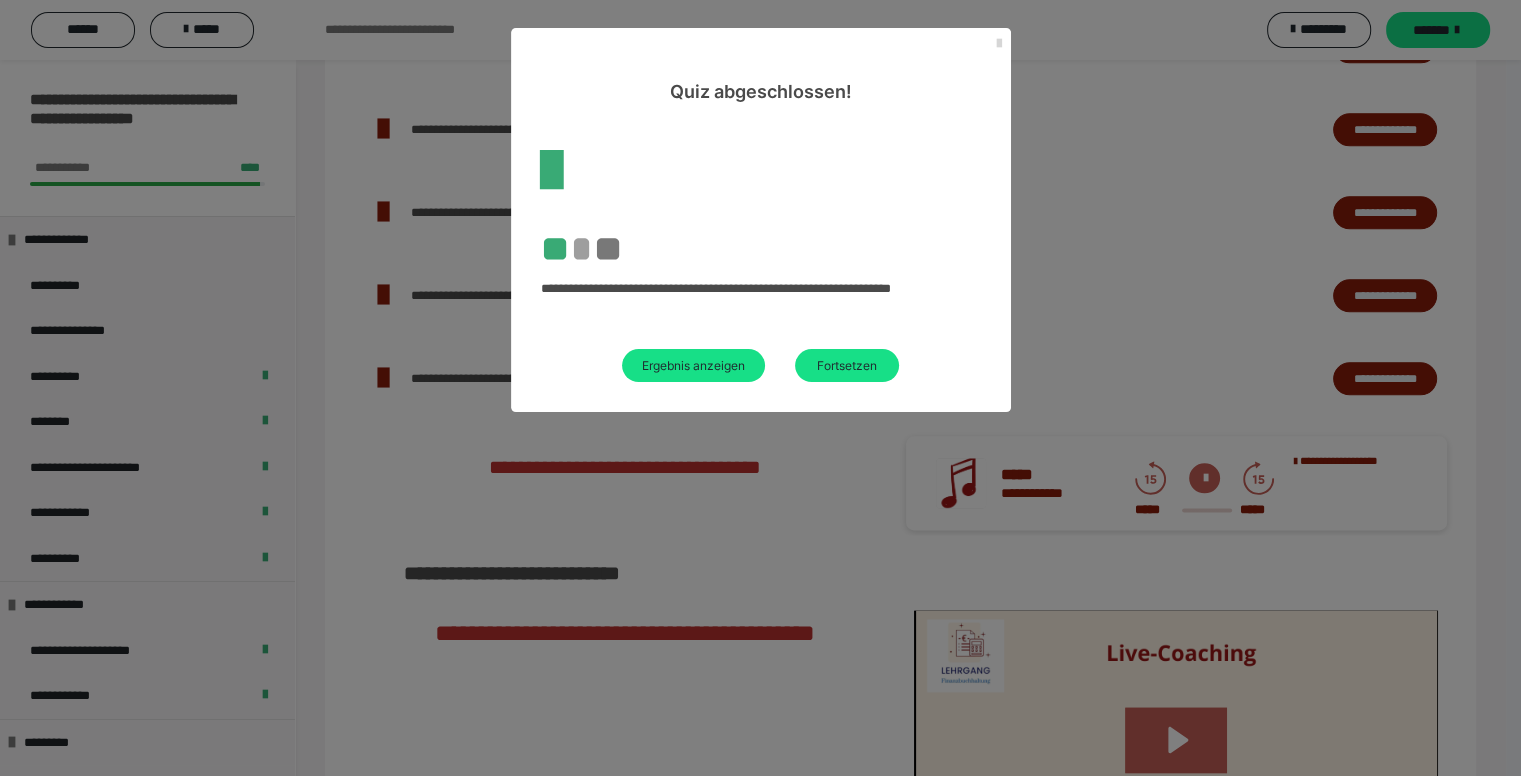 click at bounding box center (999, 44) 